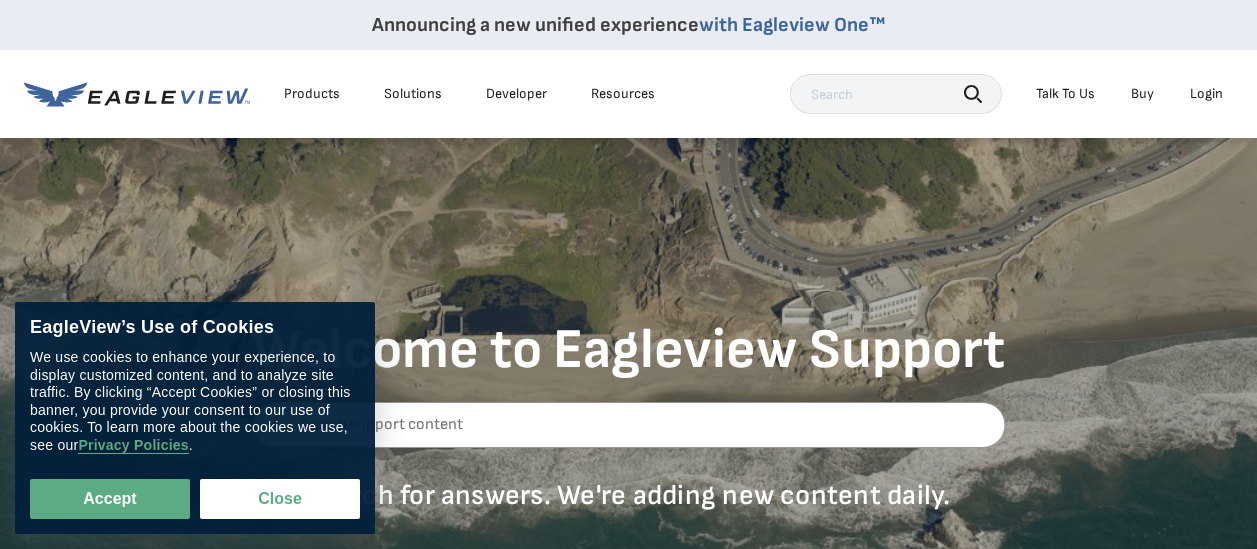 scroll, scrollTop: 0, scrollLeft: 0, axis: both 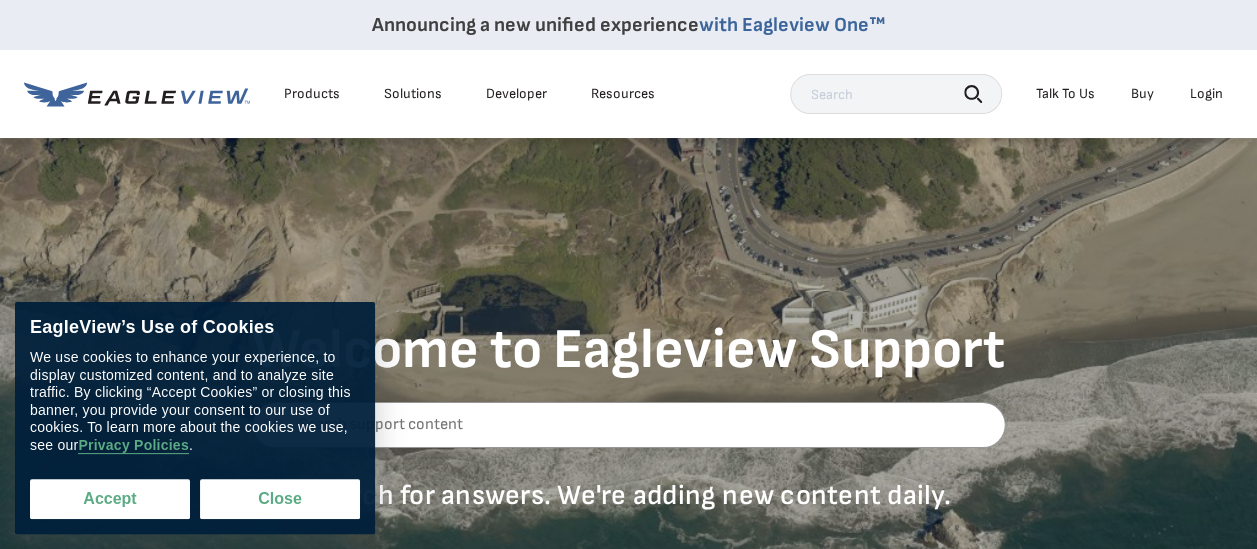 click on "Accept" at bounding box center [110, 499] 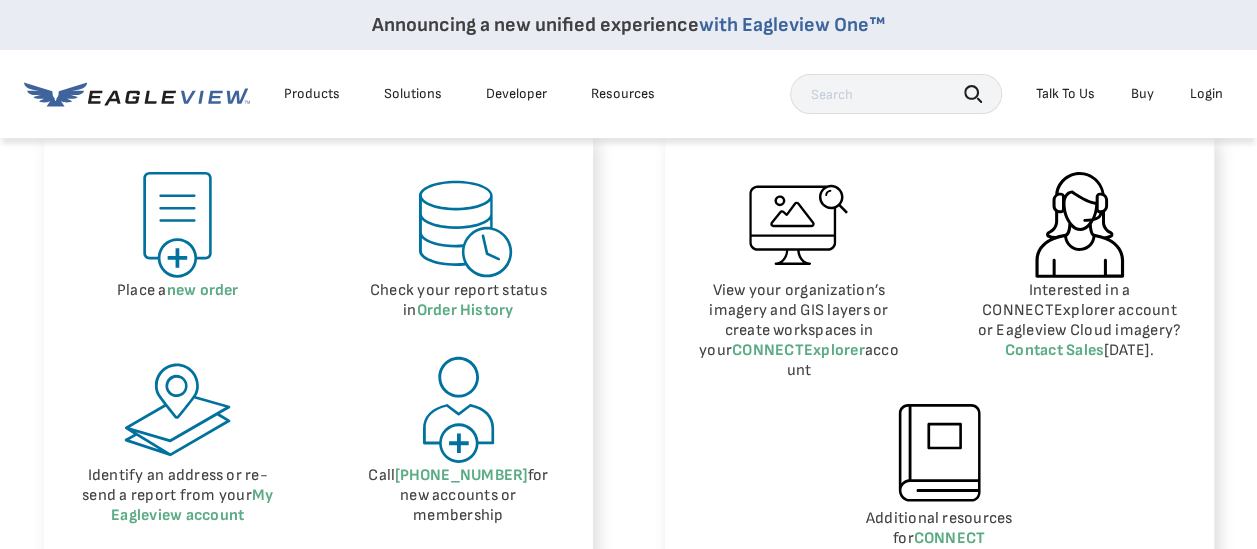 scroll, scrollTop: 960, scrollLeft: 0, axis: vertical 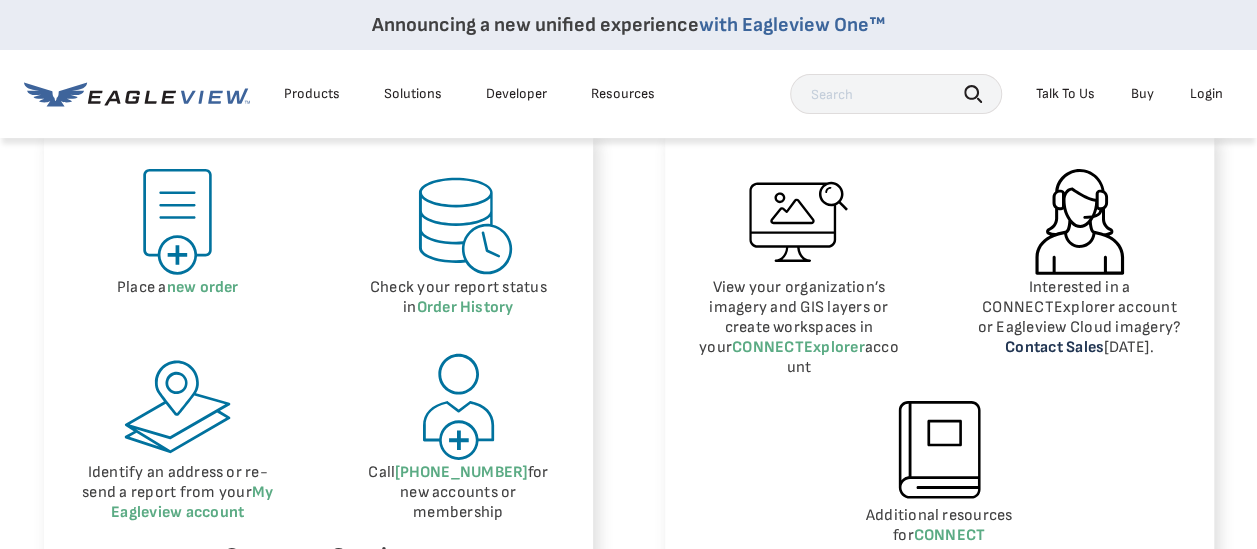 click on "Contact Sales" at bounding box center [1054, 347] 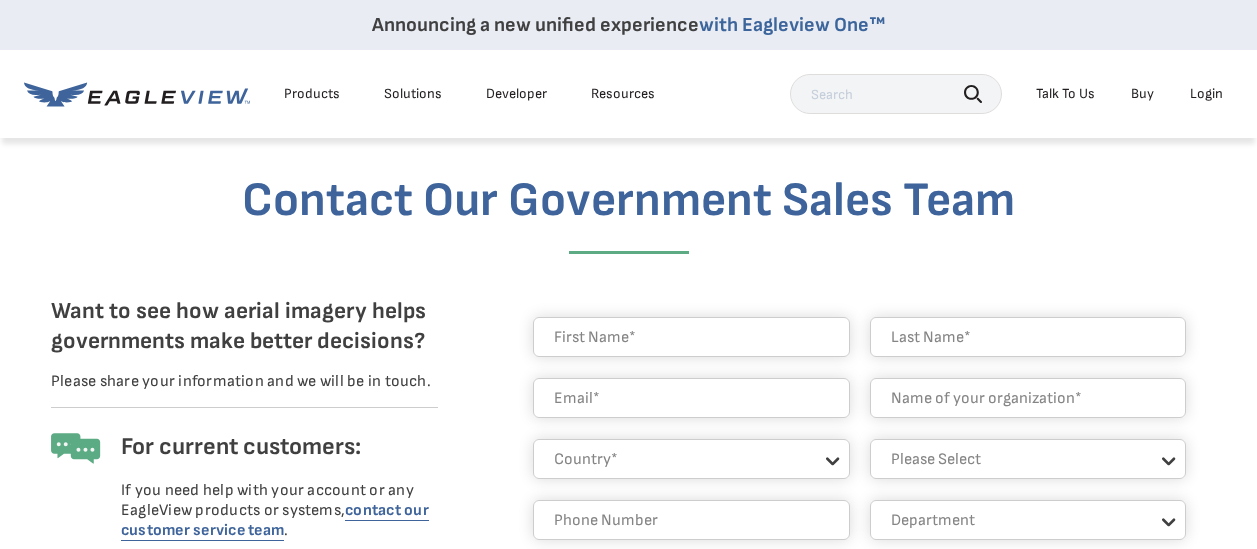 scroll, scrollTop: 113, scrollLeft: 0, axis: vertical 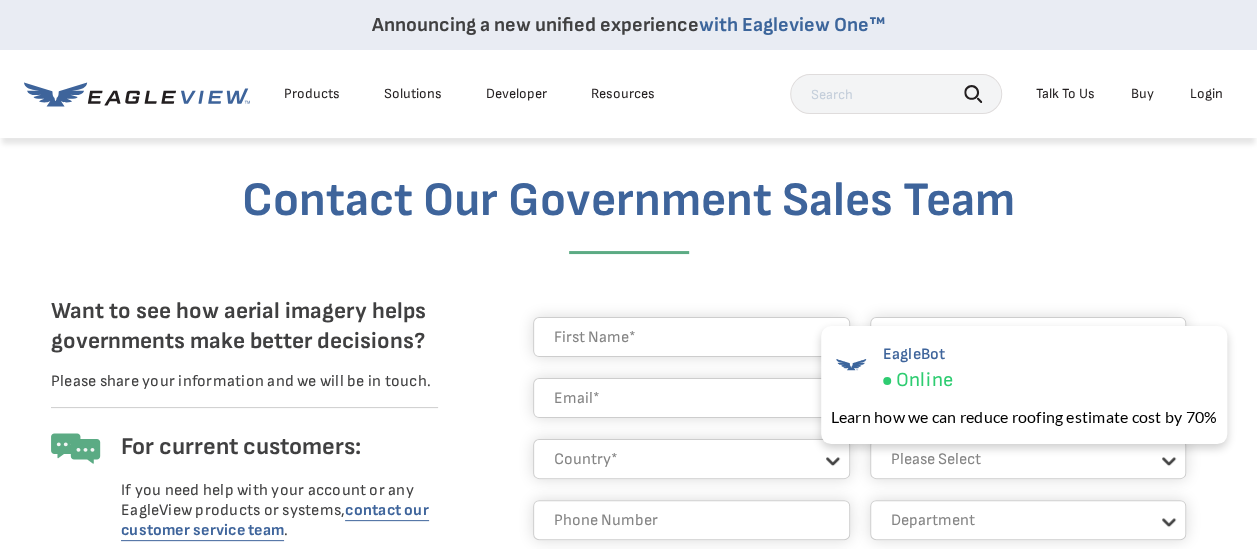 click on "Contact Our Government Sales Team
Want to see how aerial imagery helps governments make better decisions?
Please share your information and we will be in touch.
For current customers:
If you need help with your account or any EagleView products or systems,  contact our customer service team .
Country* United States Canada Other Industry * Please Select Architects & Engineering Construction Electric/Gas Utilities Government Insurance Other Property Maintenance Real Estate Solar Telecommunications Software and Technology Department Department Assessment GIS Public Works Other Public Safety How can we help?  (Select one.) Phone call or email from a sales representative I am a current customer. I need help with my account. Other Please provide more detail on your request. Submit" at bounding box center (629, 627) 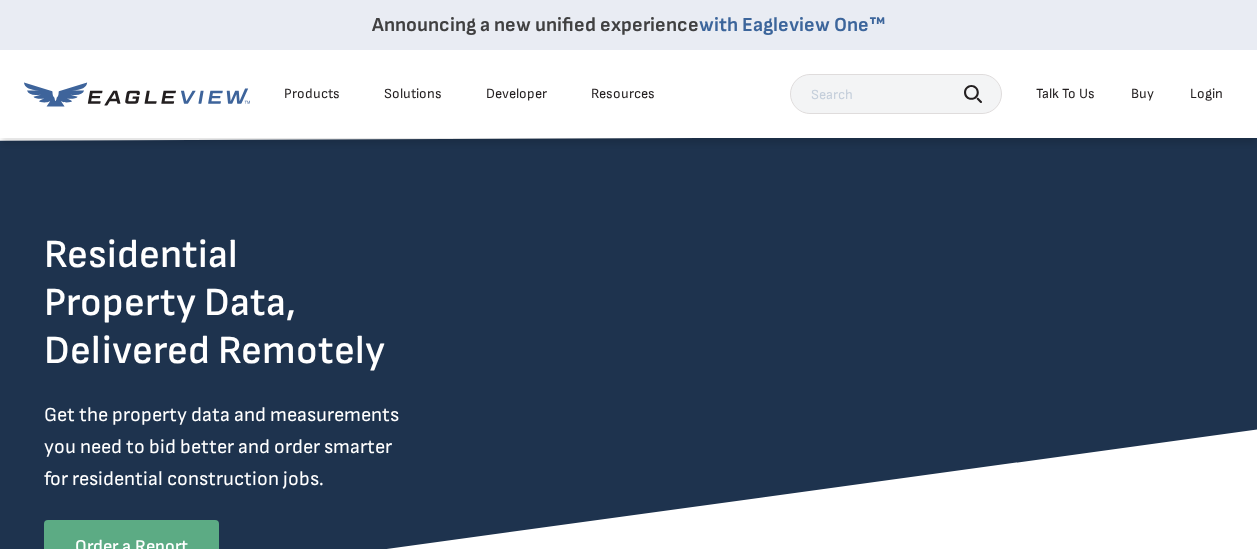 scroll, scrollTop: 0, scrollLeft: 0, axis: both 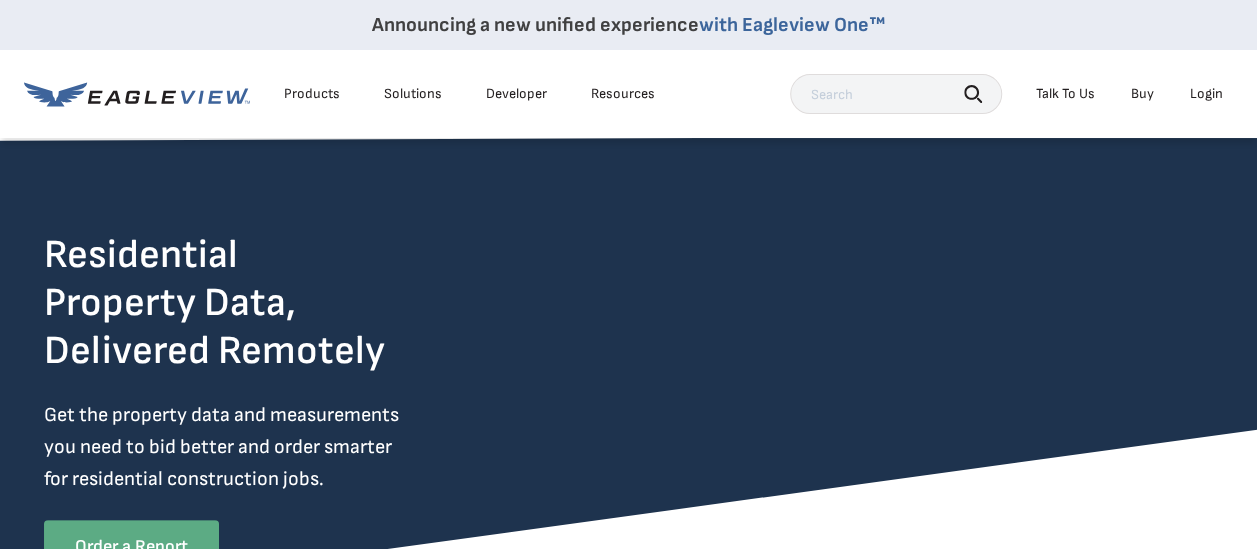 click on "Login" at bounding box center (1206, 94) 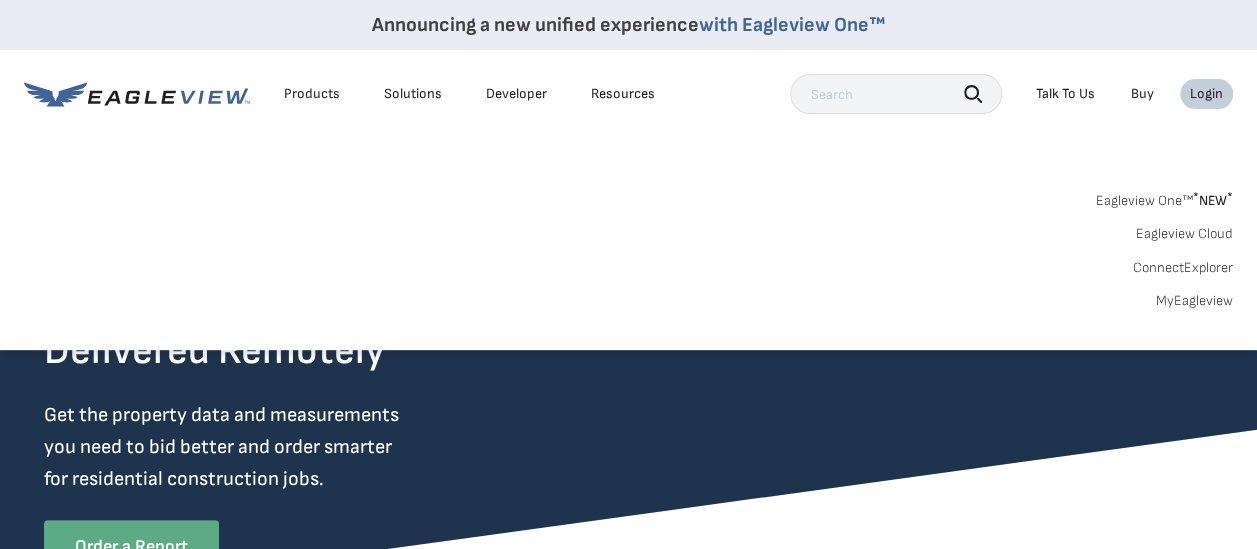 click on "Login" at bounding box center [1206, 94] 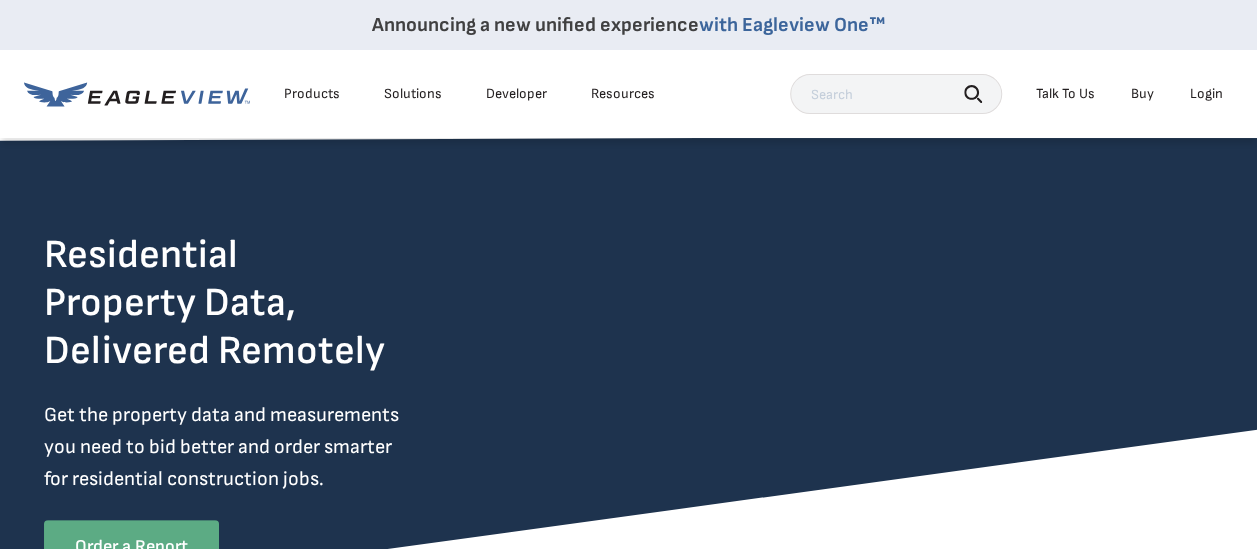 click on "Login" at bounding box center [1206, 94] 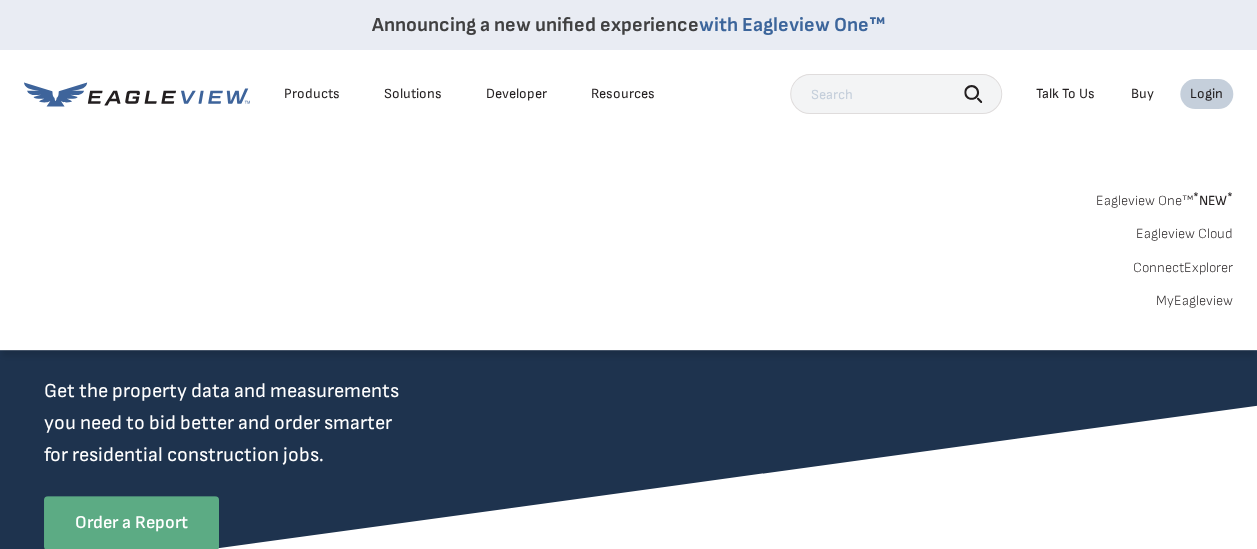 scroll, scrollTop: 0, scrollLeft: 0, axis: both 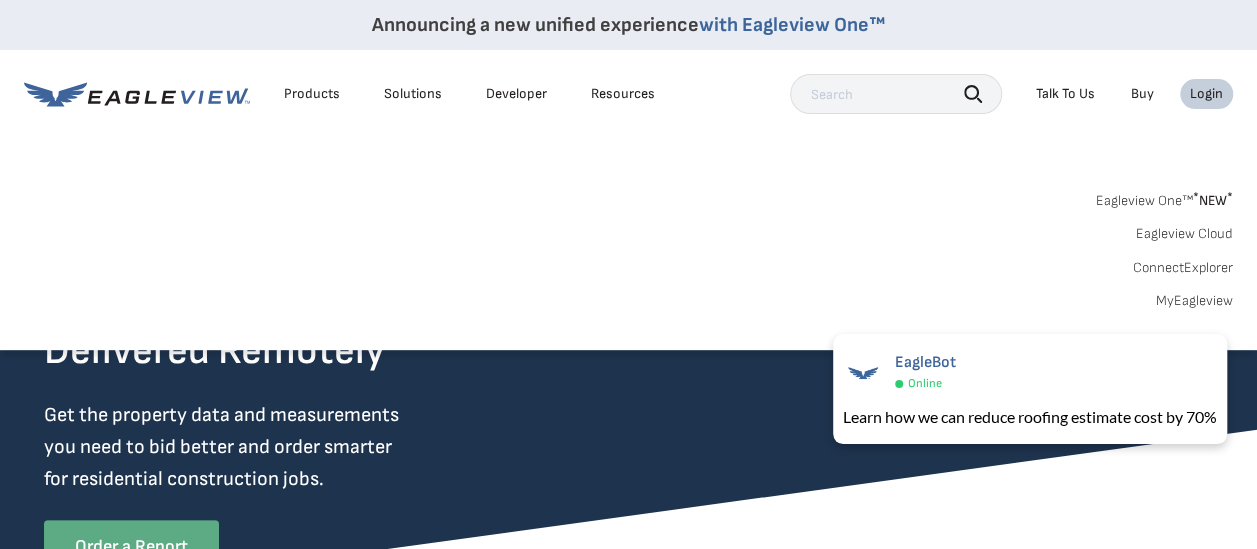click on "Login" at bounding box center (1206, 94) 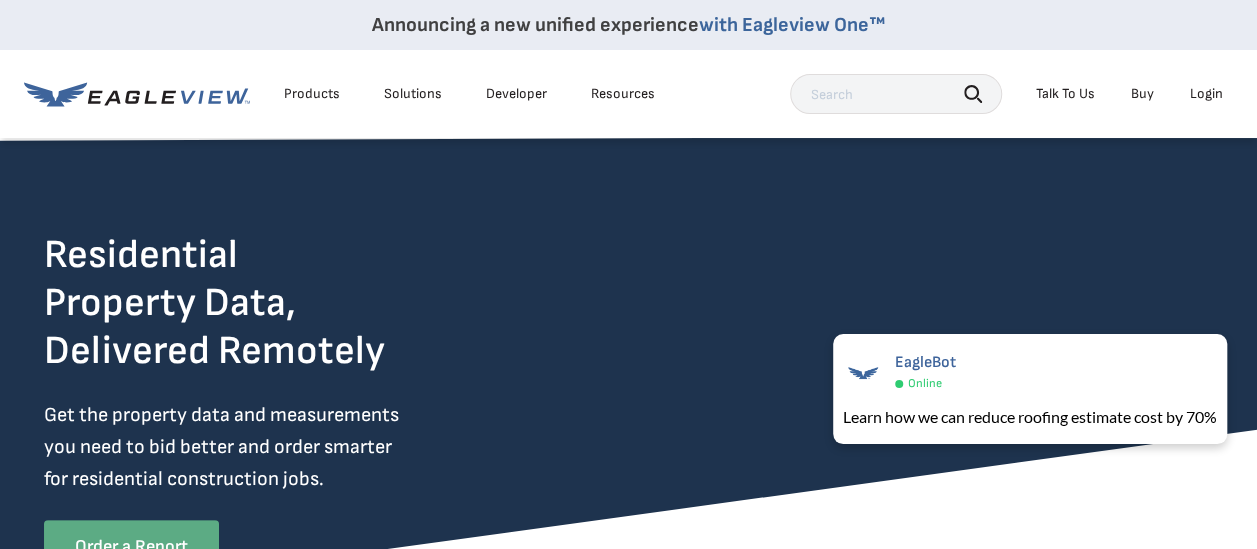 click on "Login" at bounding box center (1206, 94) 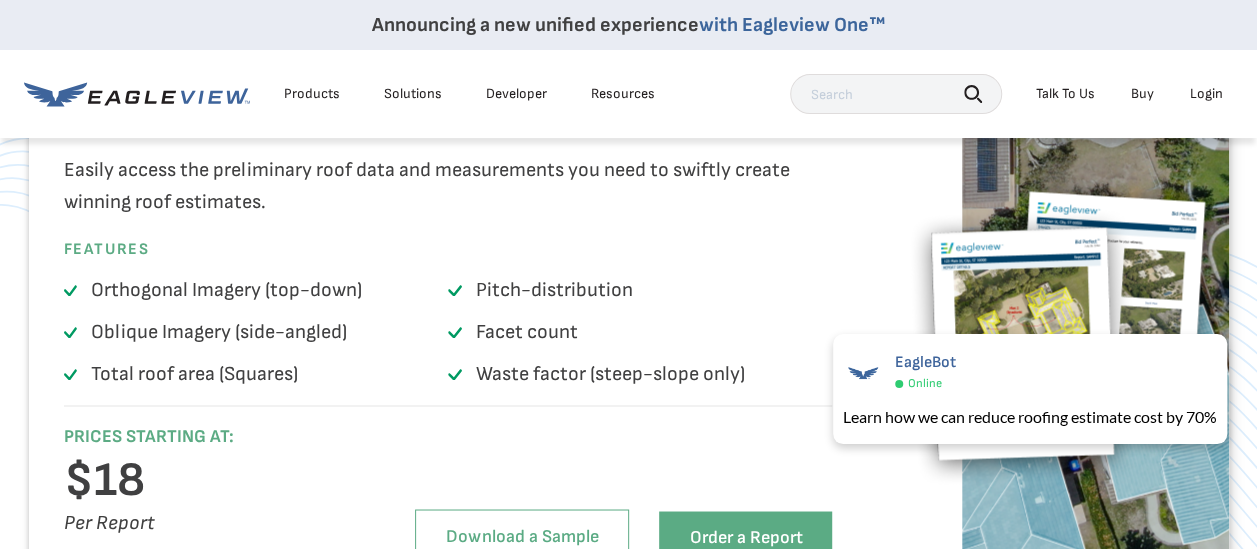 scroll, scrollTop: 1652, scrollLeft: 0, axis: vertical 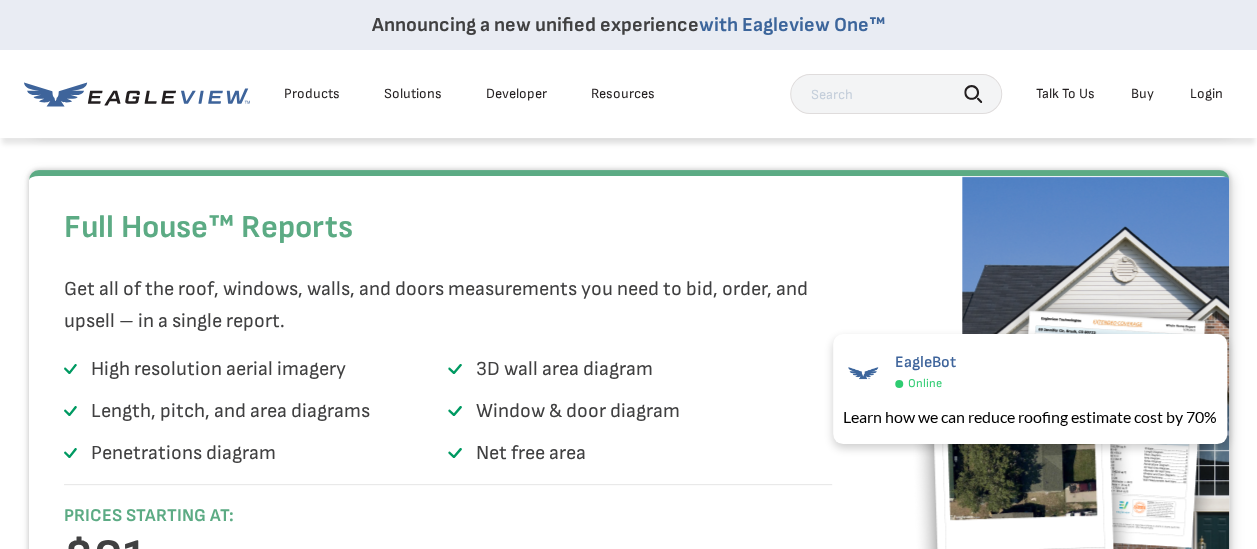 click on "Login" at bounding box center (1206, 94) 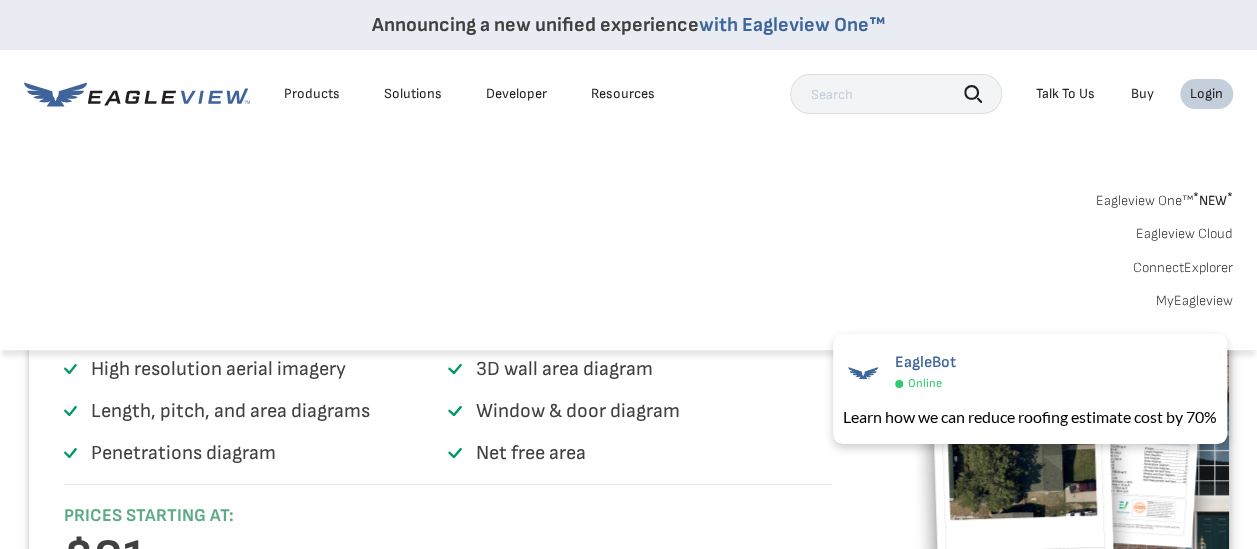 click on "Login" at bounding box center [1206, 94] 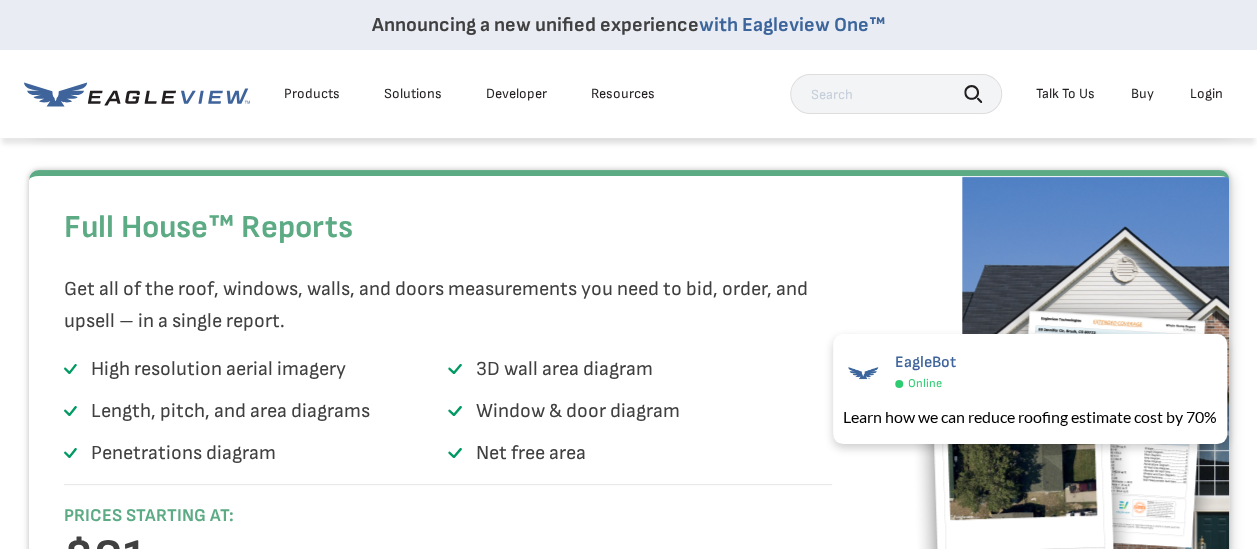 click on "Login" at bounding box center [1206, 94] 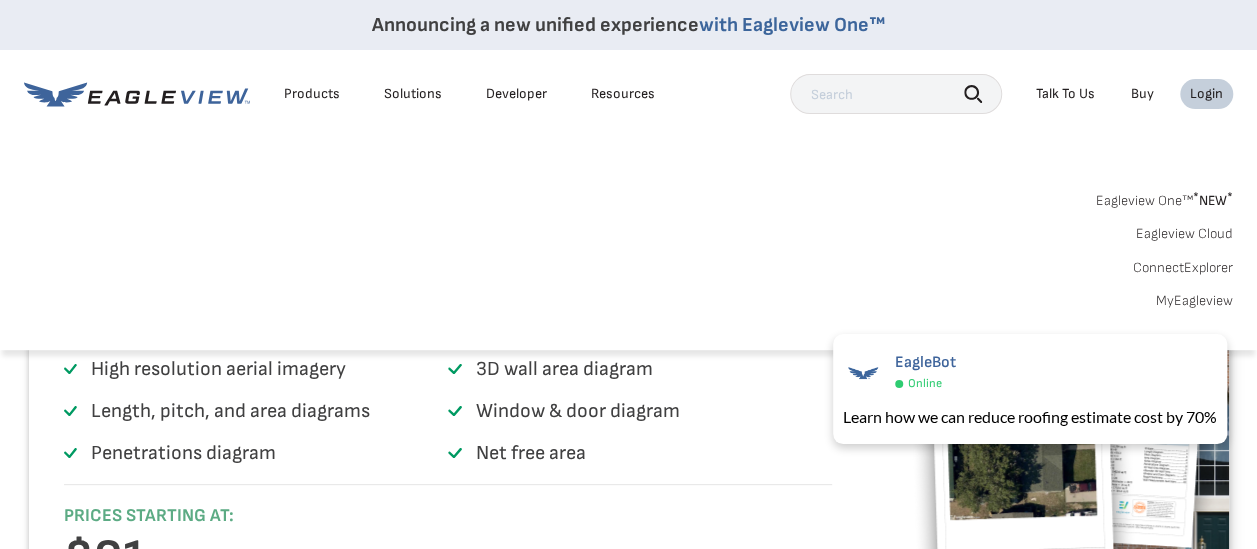 click on "MyEagleview" at bounding box center [1194, 301] 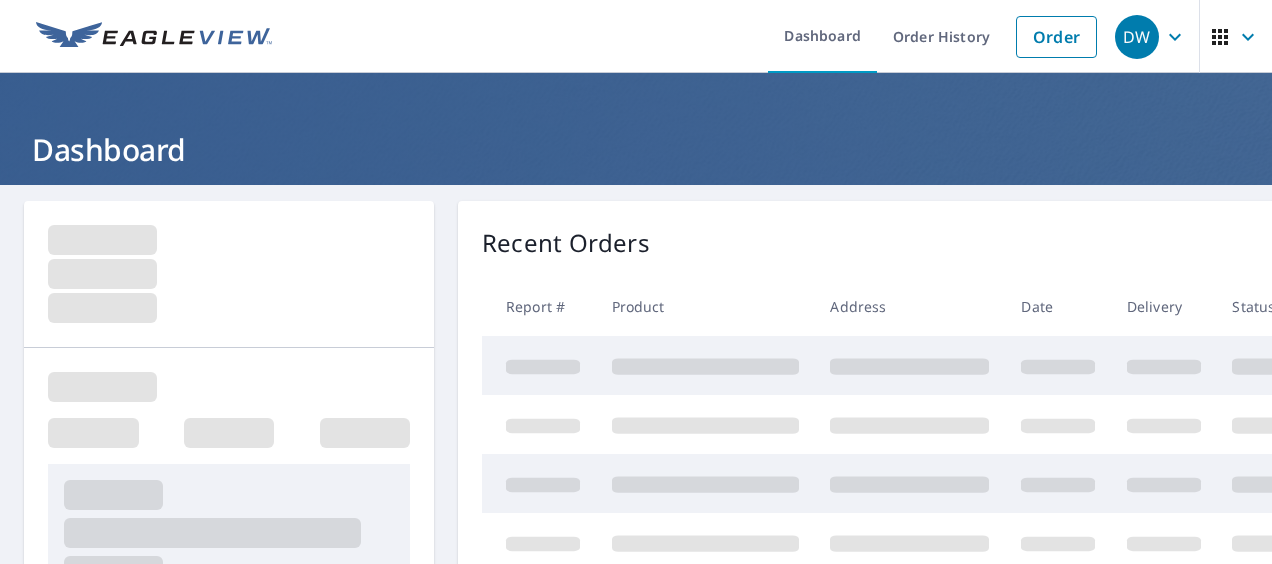 scroll, scrollTop: 0, scrollLeft: 0, axis: both 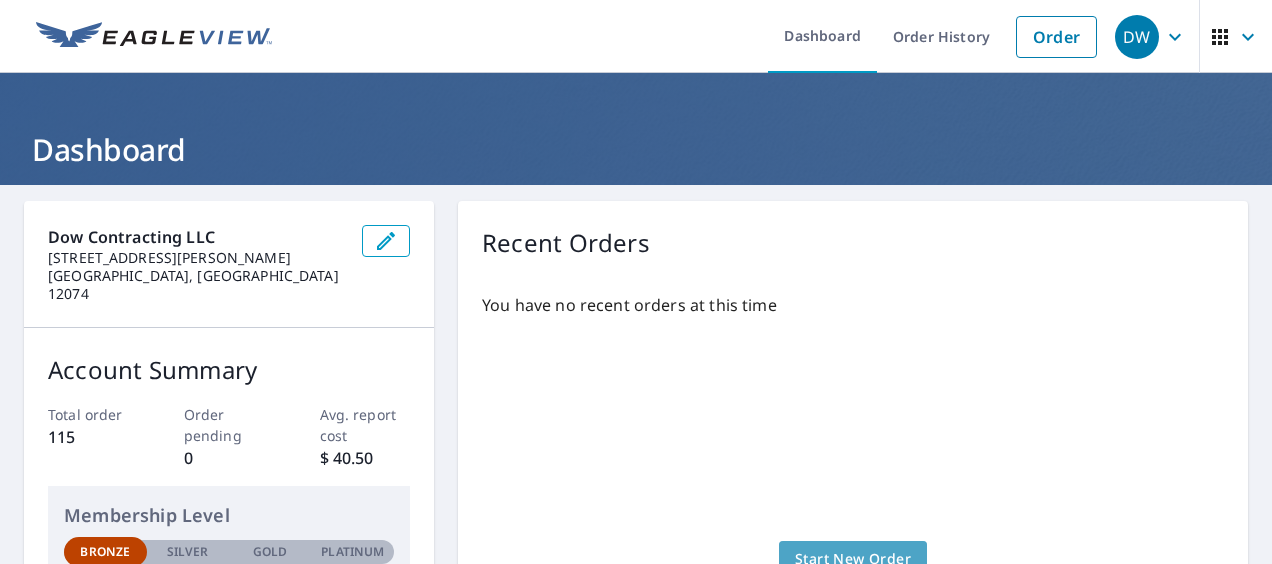 click on "Start New Order" at bounding box center [853, 559] 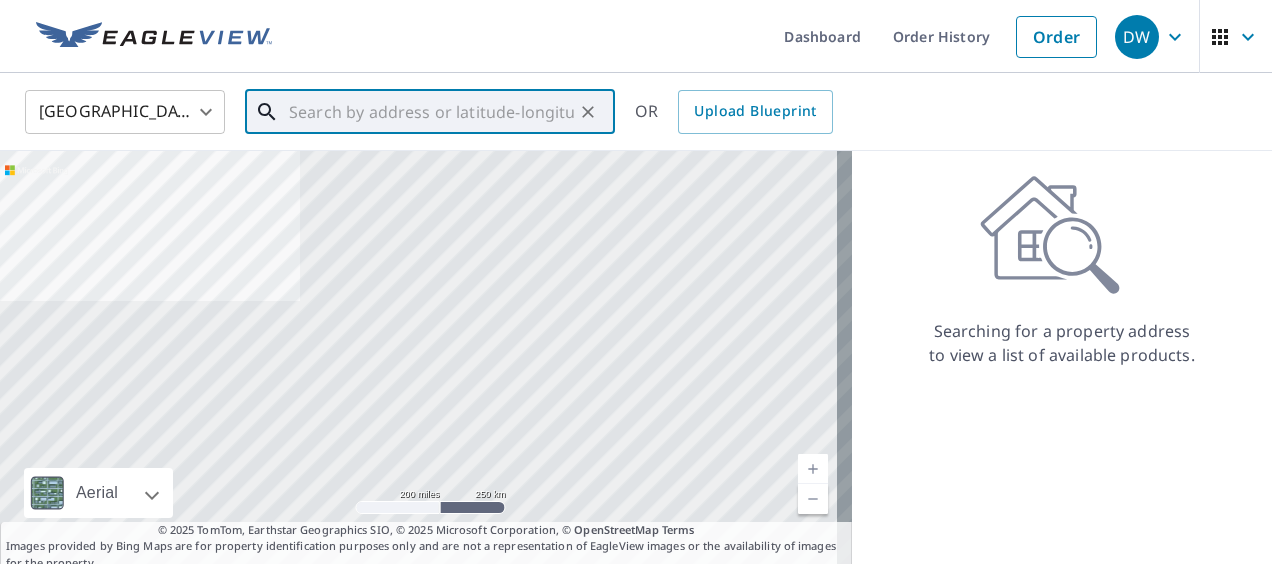 click at bounding box center [431, 112] 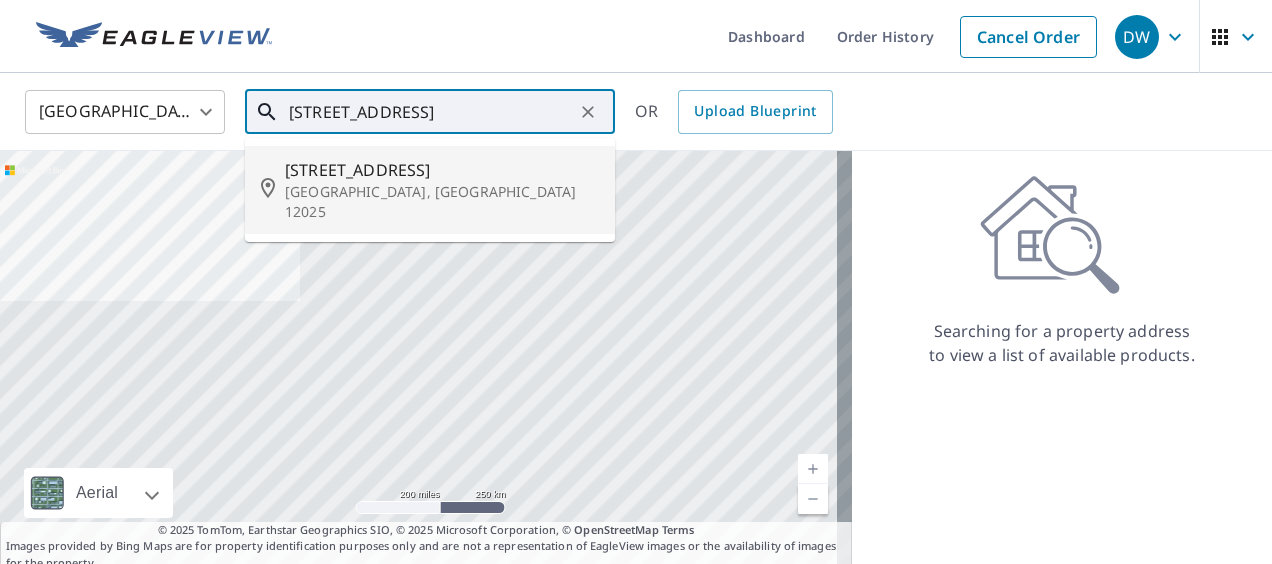 click on "Broadalbin, NY 12025" at bounding box center (442, 202) 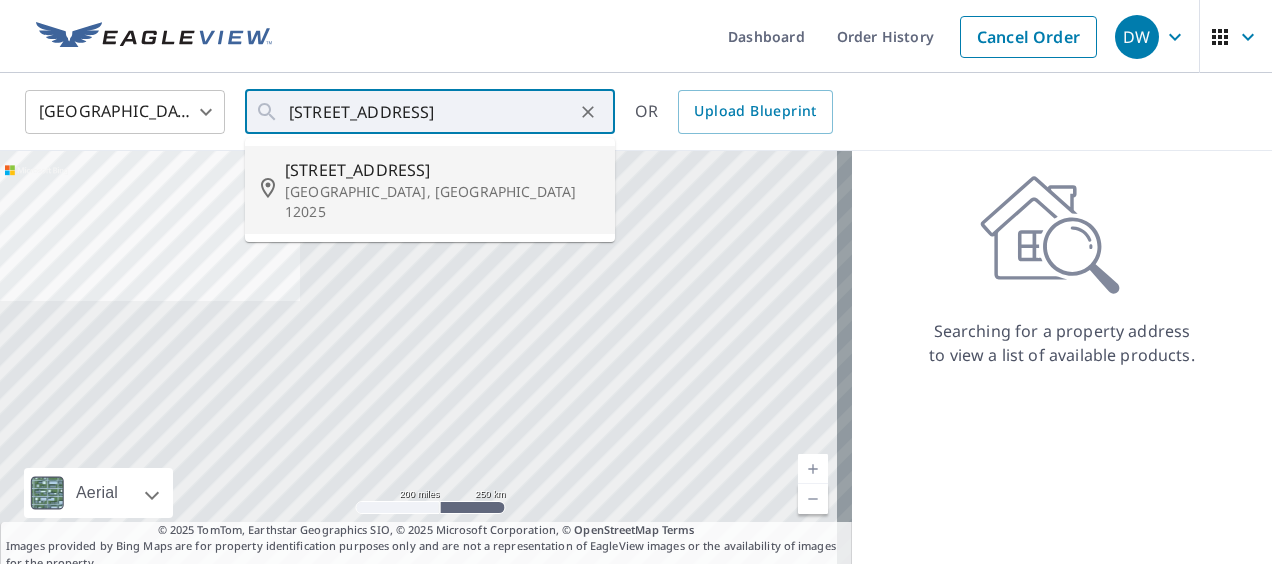 type on "129 Merriam Rd Broadalbin, NY 12025" 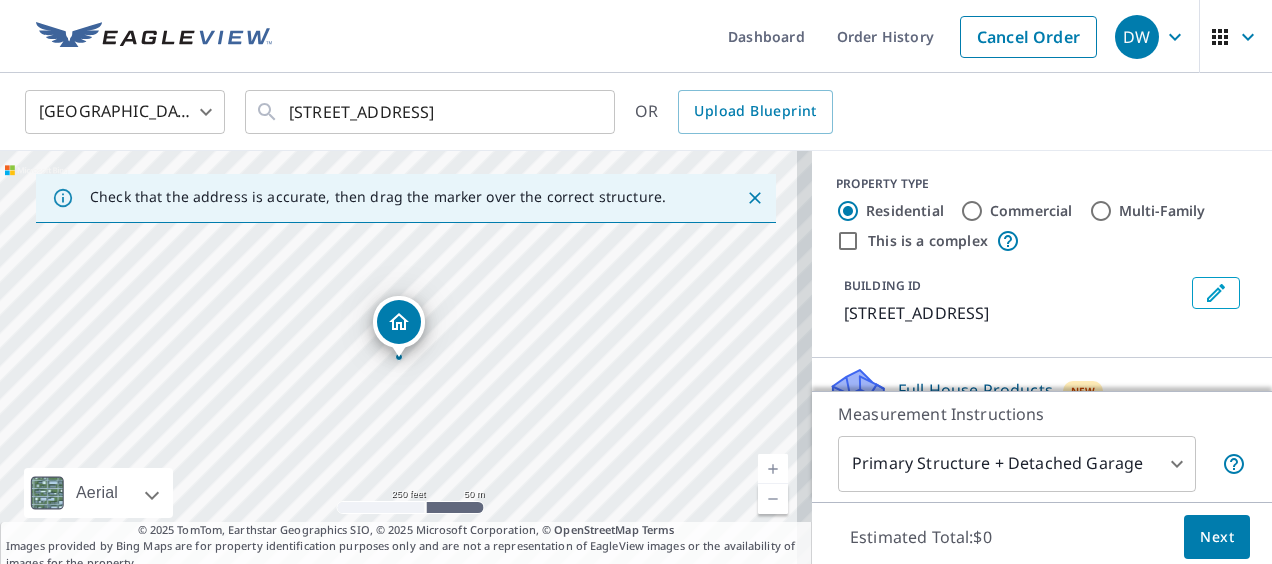 click at bounding box center (773, 469) 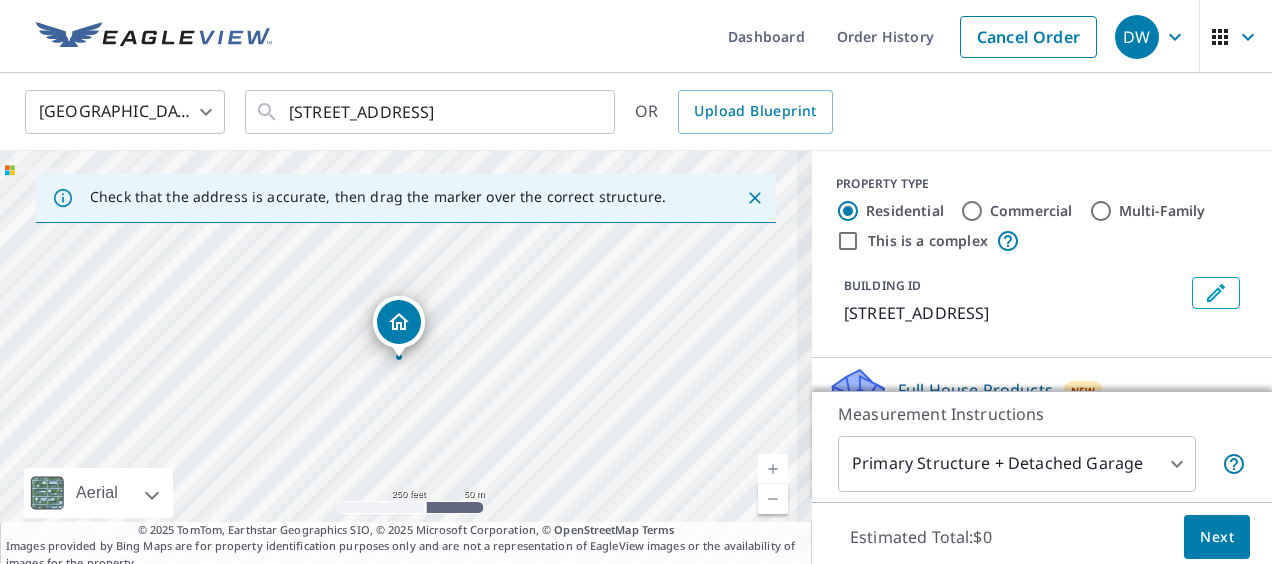 click at bounding box center (773, 469) 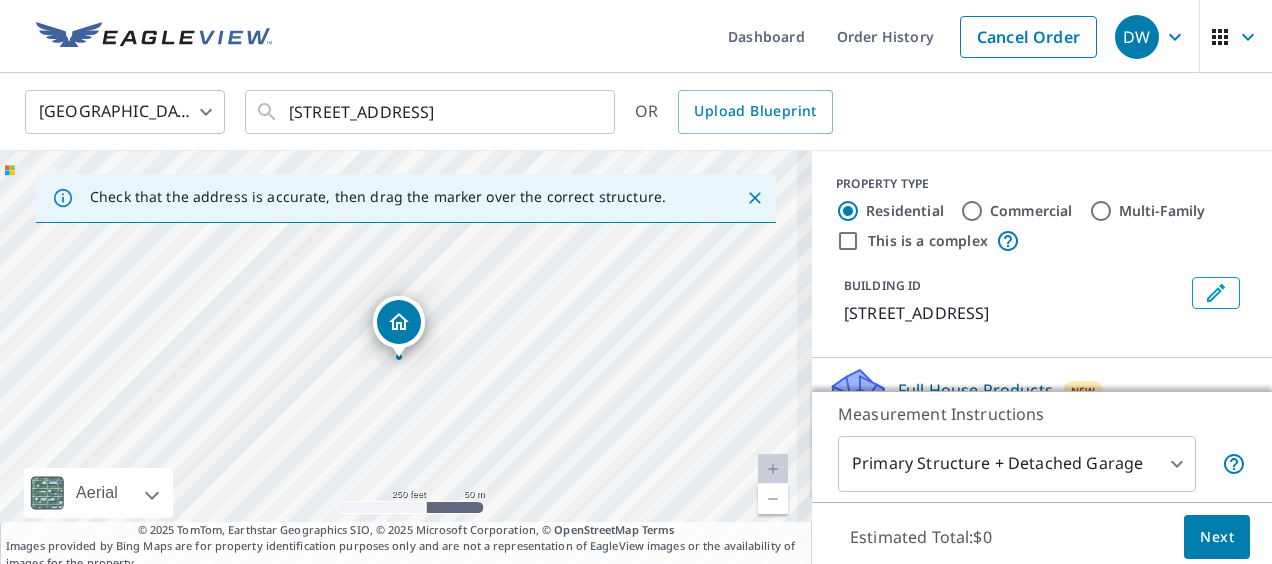 click at bounding box center (773, 469) 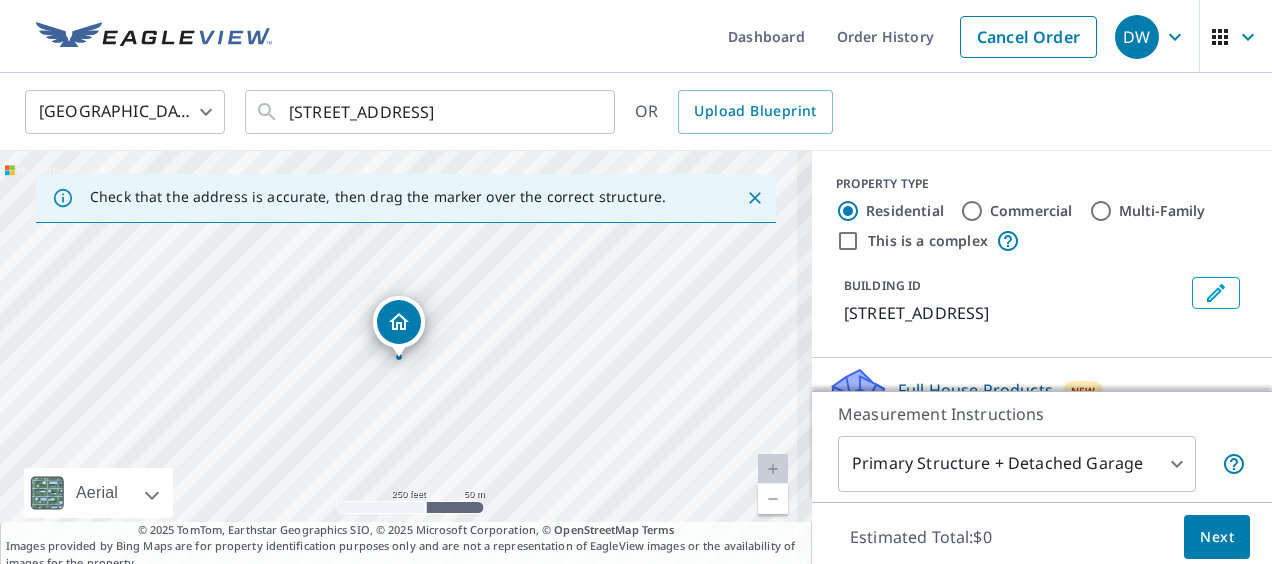 click at bounding box center [773, 469] 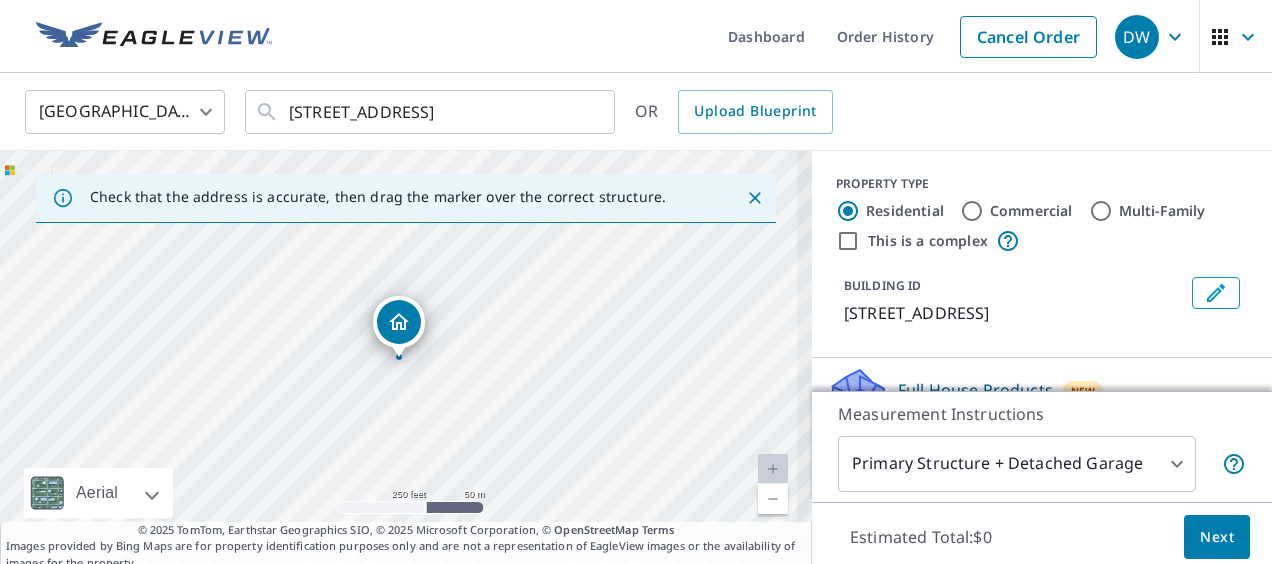 click at bounding box center (773, 469) 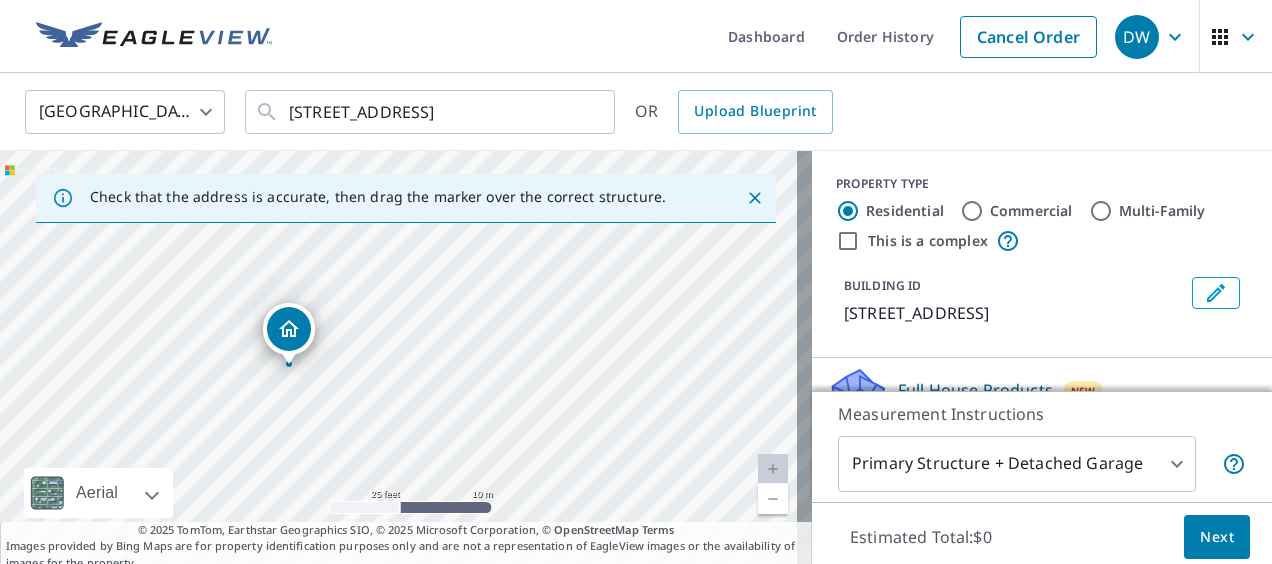 click 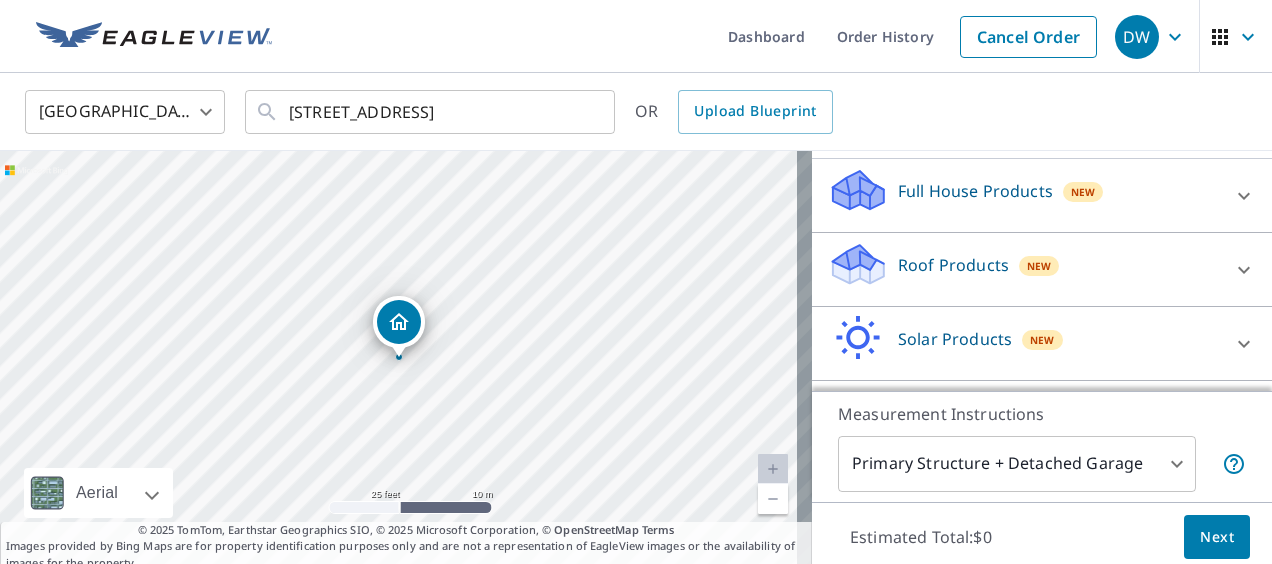 scroll, scrollTop: 261, scrollLeft: 0, axis: vertical 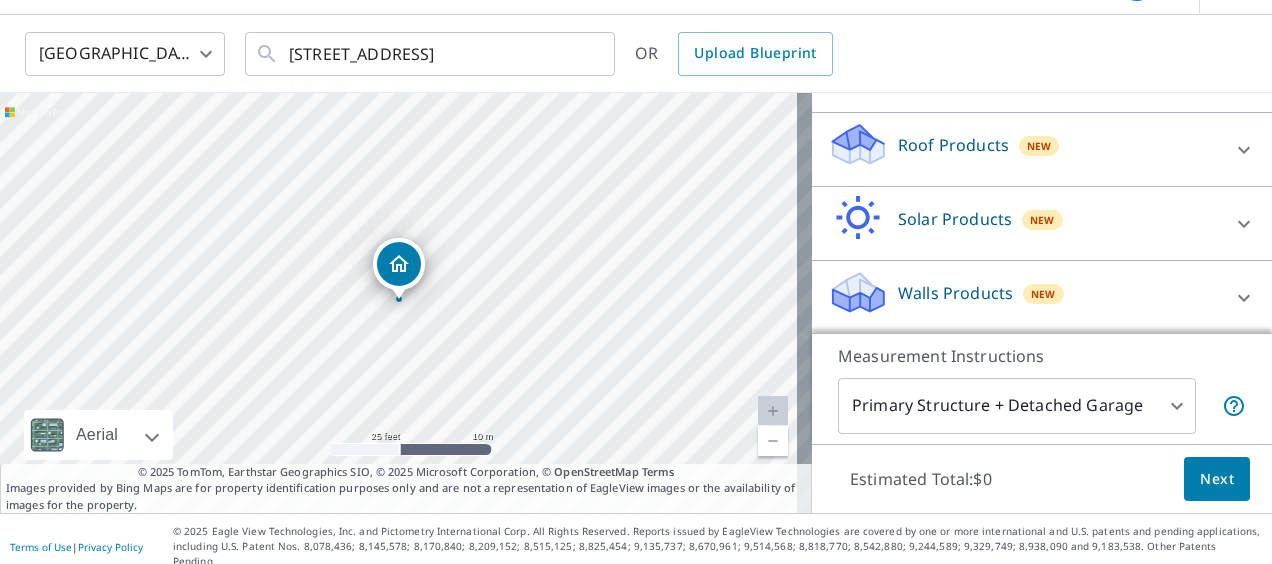 click on "DW DW
Dashboard Order History Cancel Order DW United States US ​ 129 Merriam Rd Broadalbin, NY 12025 ​ OR Upload Blueprint 163 Merriam Rd Broadalbin, NY 12025 Aerial Road A standard road map Aerial A detailed look from above Labels Labels 25 feet 10 m © 2025 TomTom, © Vexcel Imaging, © 2025 Microsoft Corporation,  © OpenStreetMap Terms © 2025 TomTom, Earthstar Geographics SIO, © 2025 Microsoft Corporation, ©   OpenStreetMap   Terms Images provided by Bing Maps are for property identification purposes only and are not a representation of EagleView images or the availability of images for the property. PROPERTY TYPE Residential Commercial Multi-Family This is a complex BUILDING ID 163 Merriam Rd, Broadalbin, NY, 12025 Full House Products New Full House™ $105 Roof Products New Premium $32.75 - $87 QuickSquares™ $18 Gutter $13.75 Bid Perfect™ $18 Solar Products New Inform Essentials+ $63.25 Inform Advanced $79 TrueDesign for Sales $30 TrueDesign for Planning $105.5 Walls Products New $78 1" at bounding box center (636, 282) 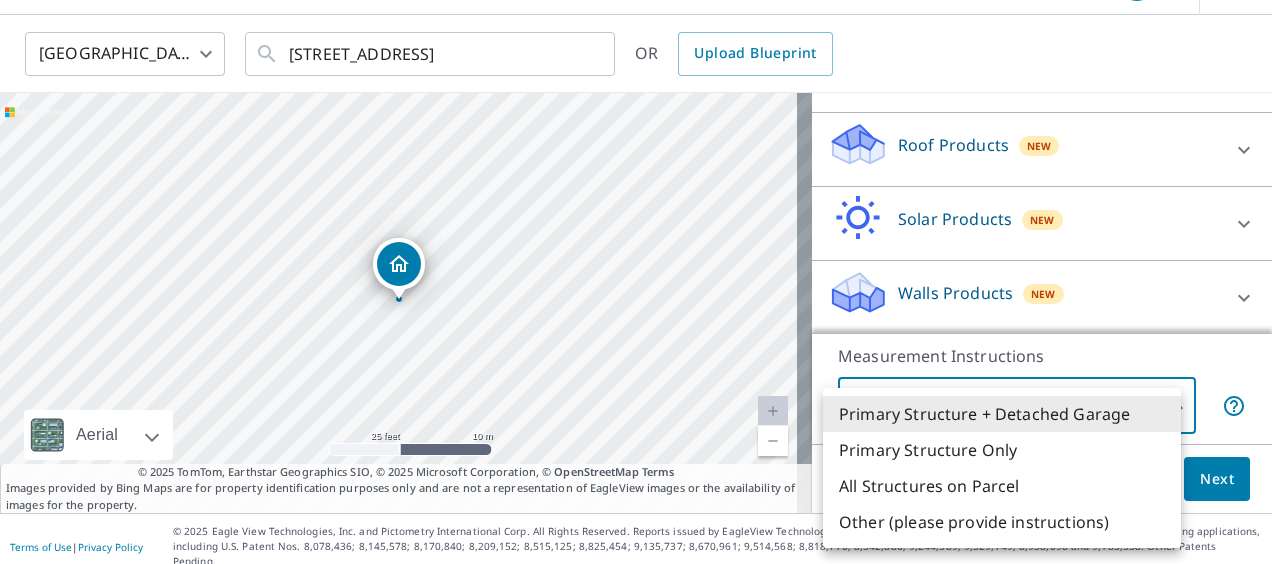 click on "Primary Structure Only" at bounding box center (1002, 450) 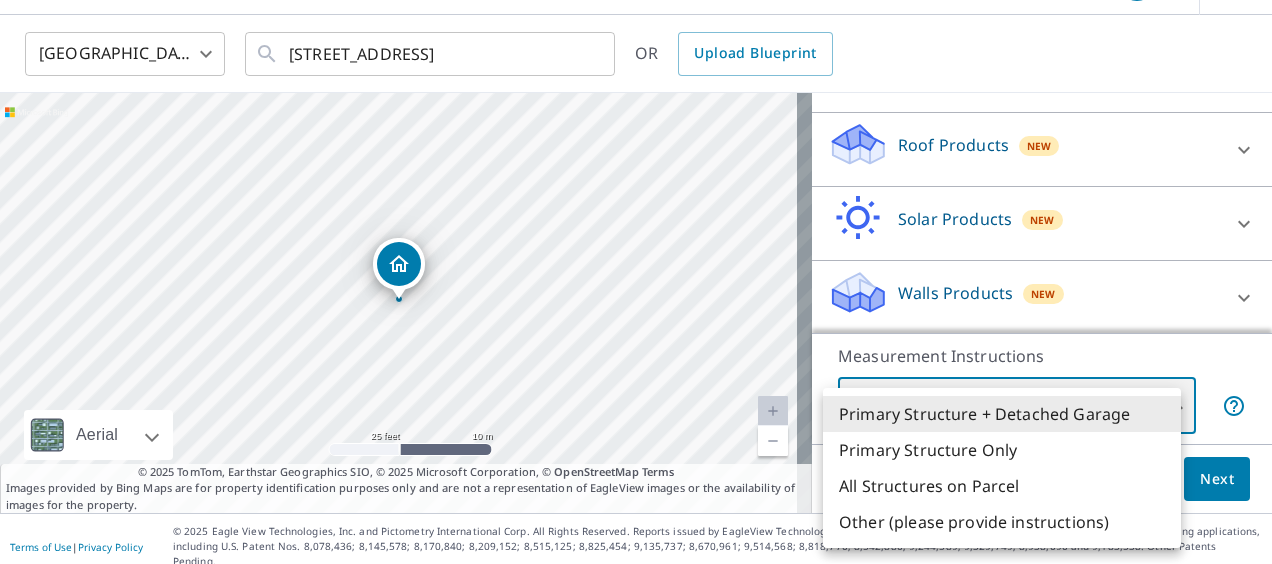 type on "2" 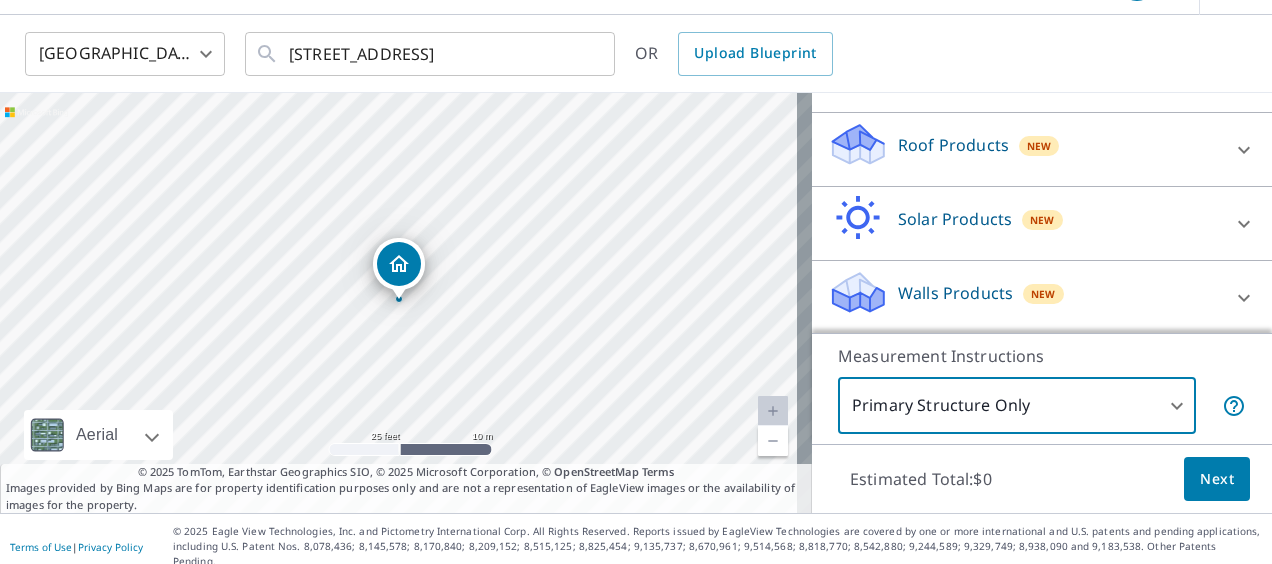 click on "Next" at bounding box center (1217, 479) 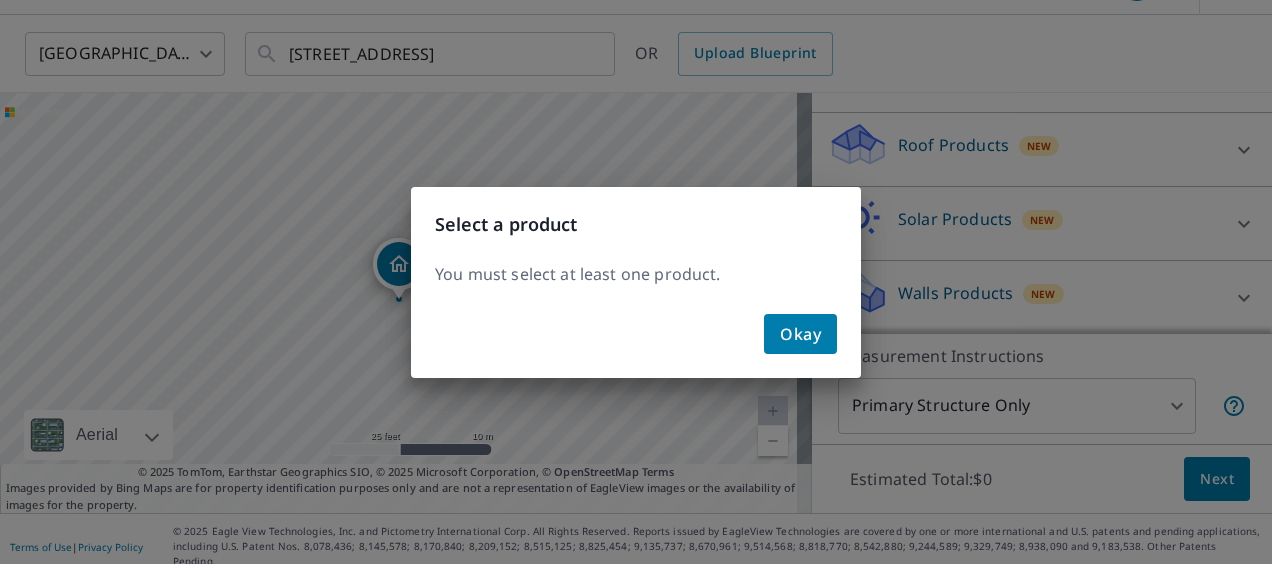 click on "Okay" at bounding box center [800, 334] 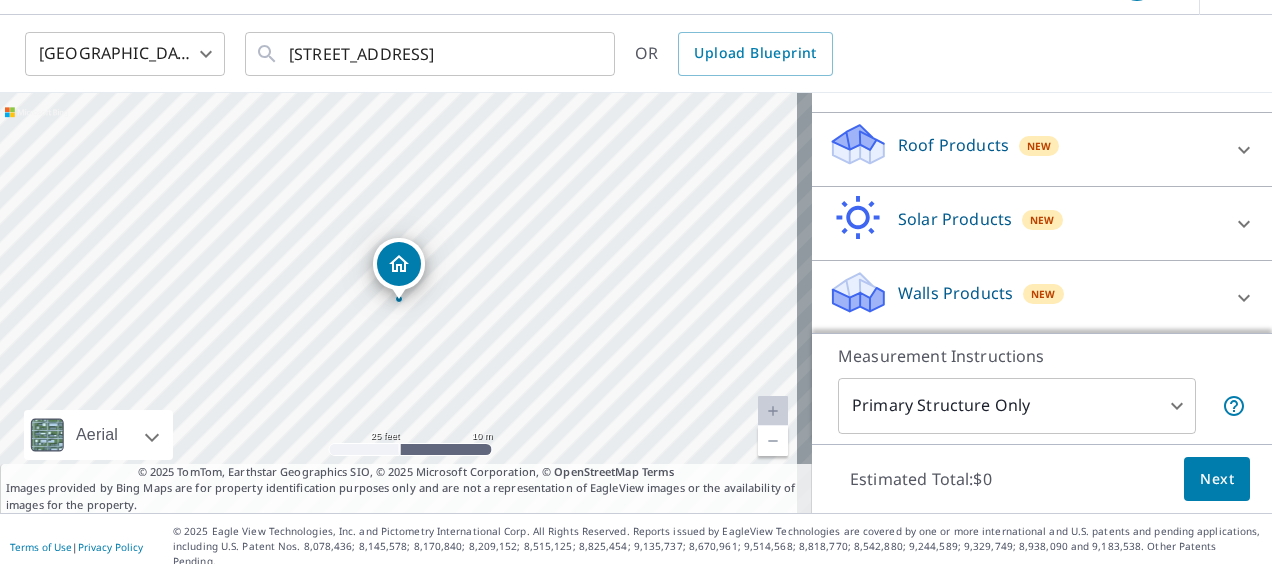 click 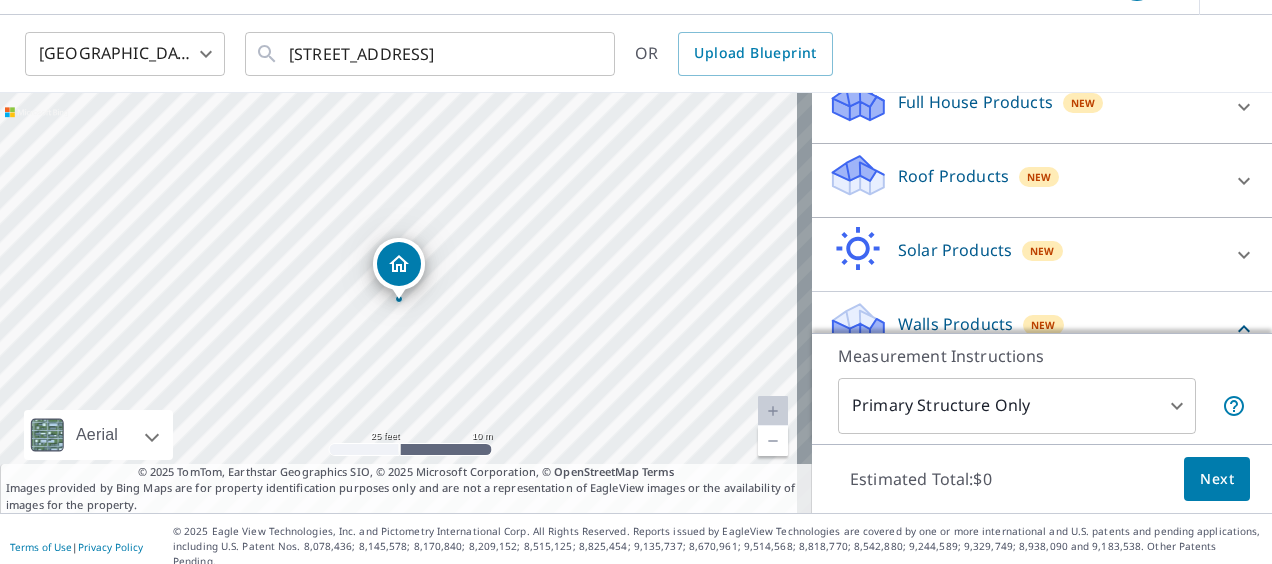 scroll, scrollTop: 228, scrollLeft: 0, axis: vertical 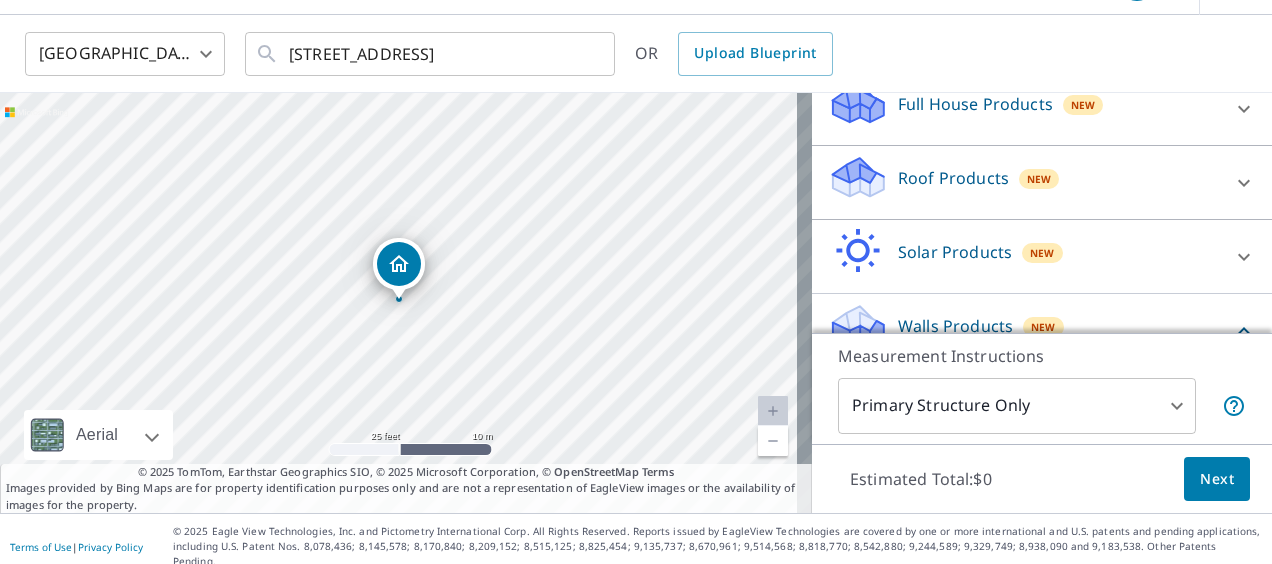 click 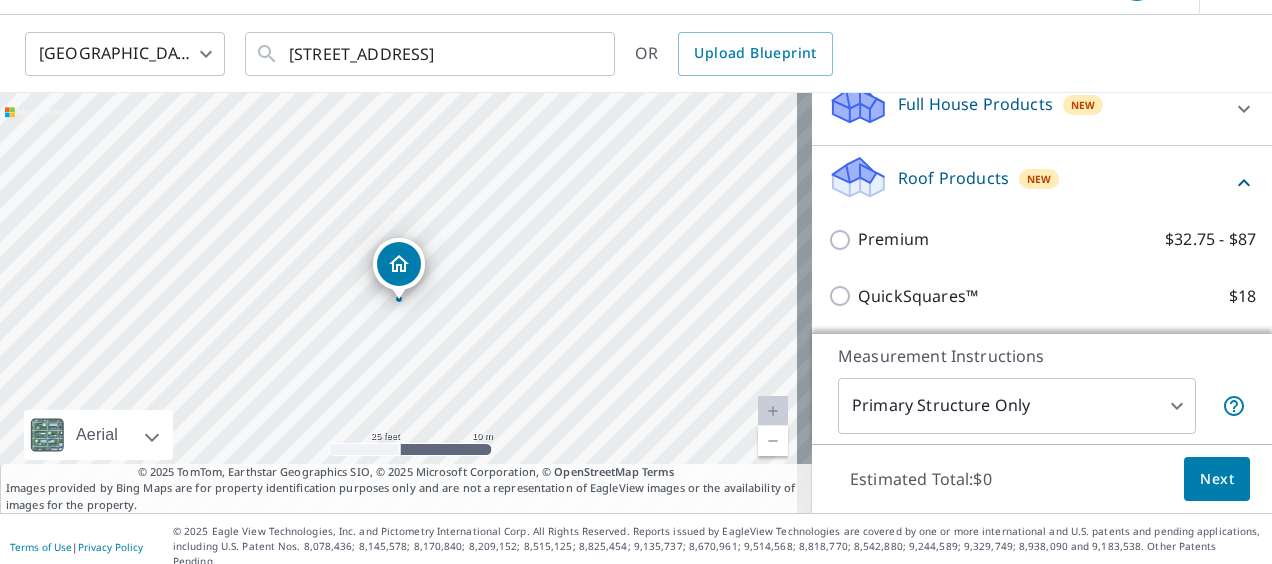 click on "Premium" at bounding box center [893, 239] 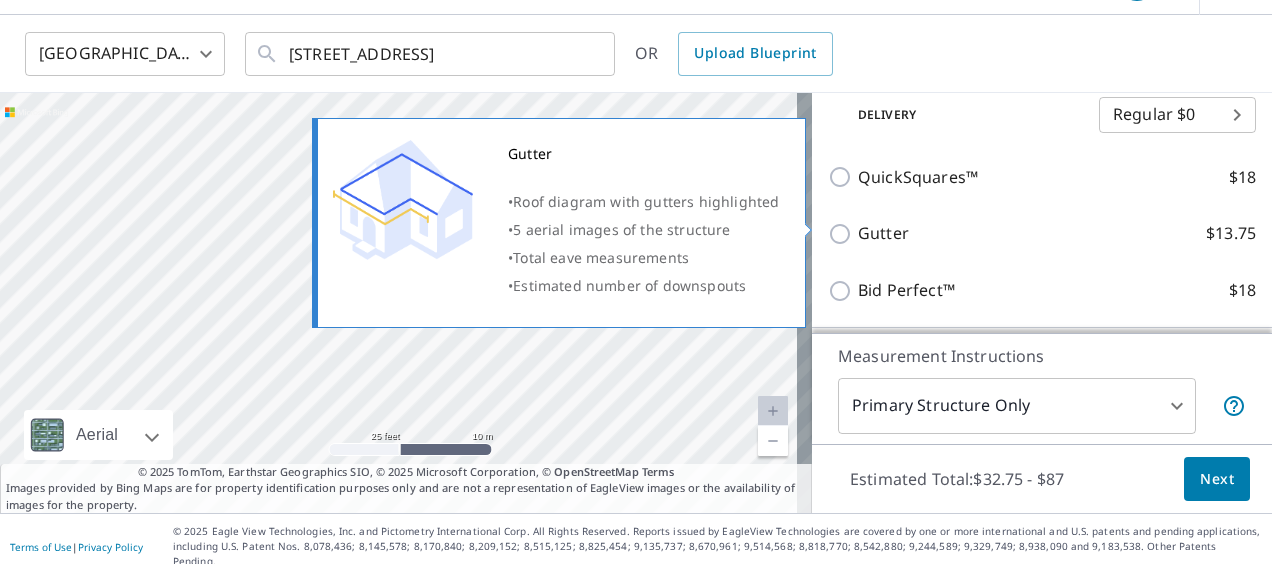 scroll, scrollTop: 441, scrollLeft: 0, axis: vertical 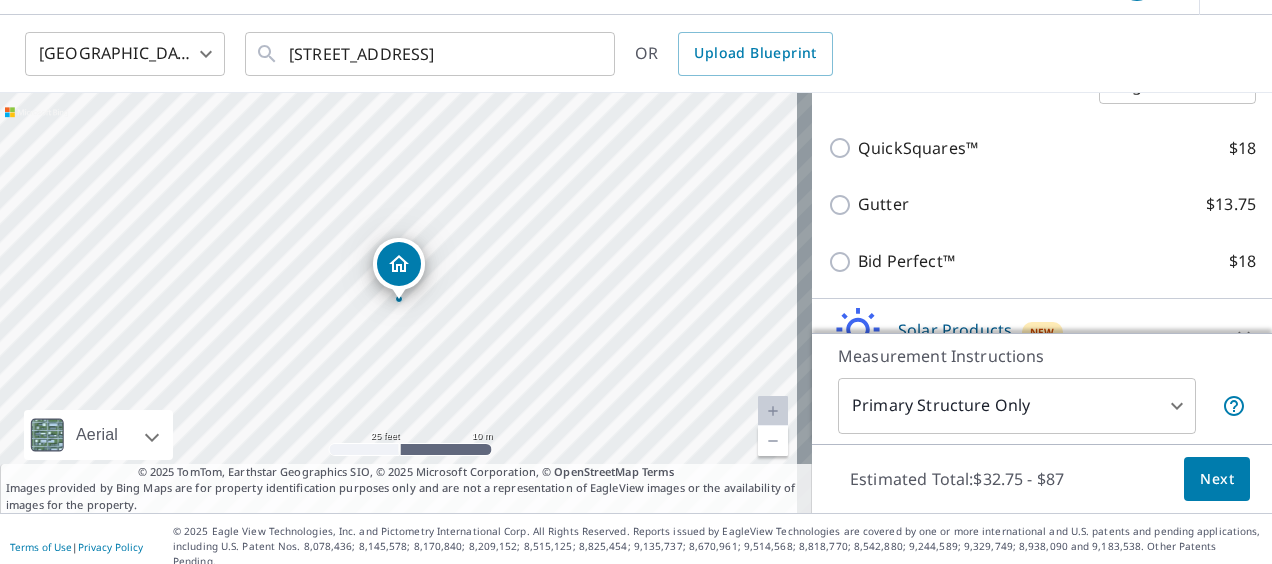 click on "Bid Perfect™ $18" at bounding box center [843, 262] 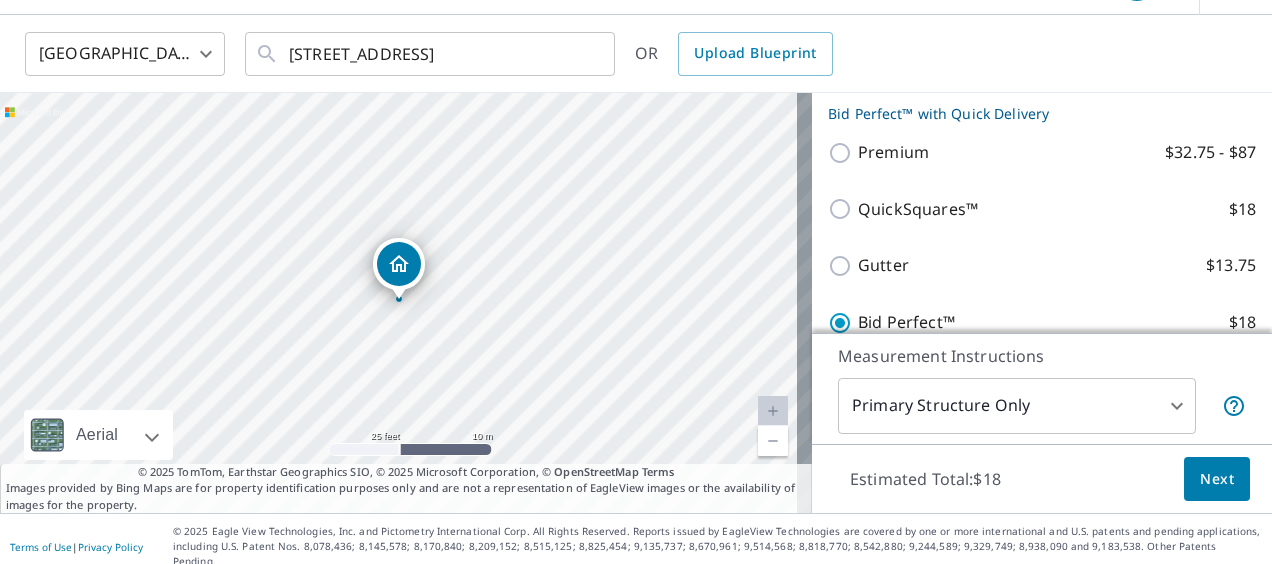 scroll, scrollTop: 336, scrollLeft: 0, axis: vertical 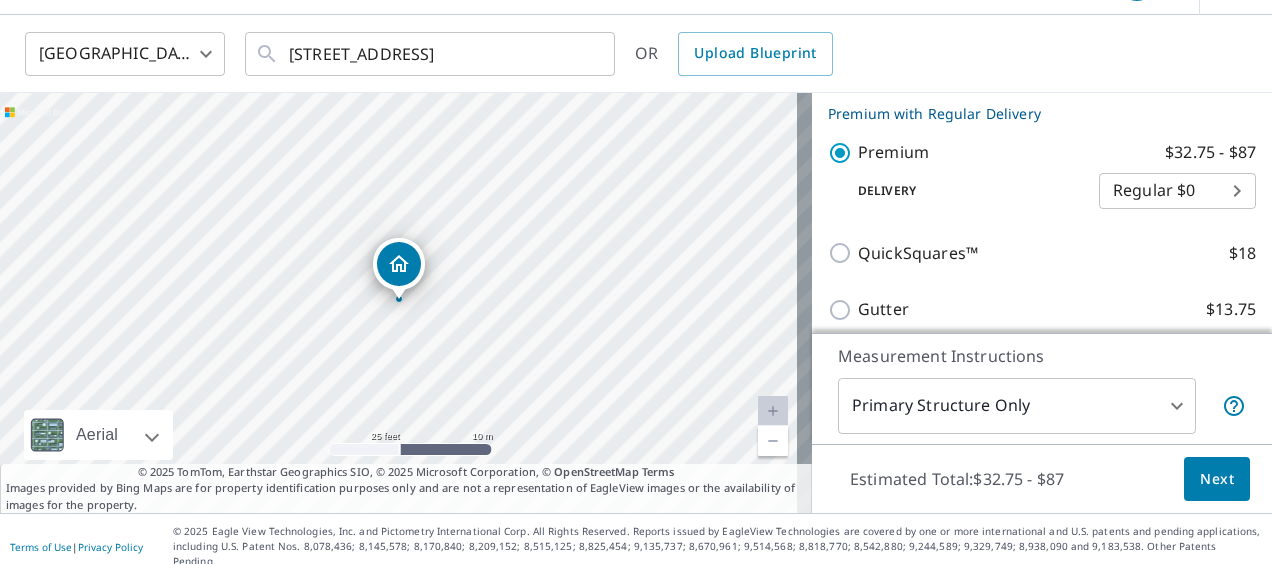 checkbox on "false" 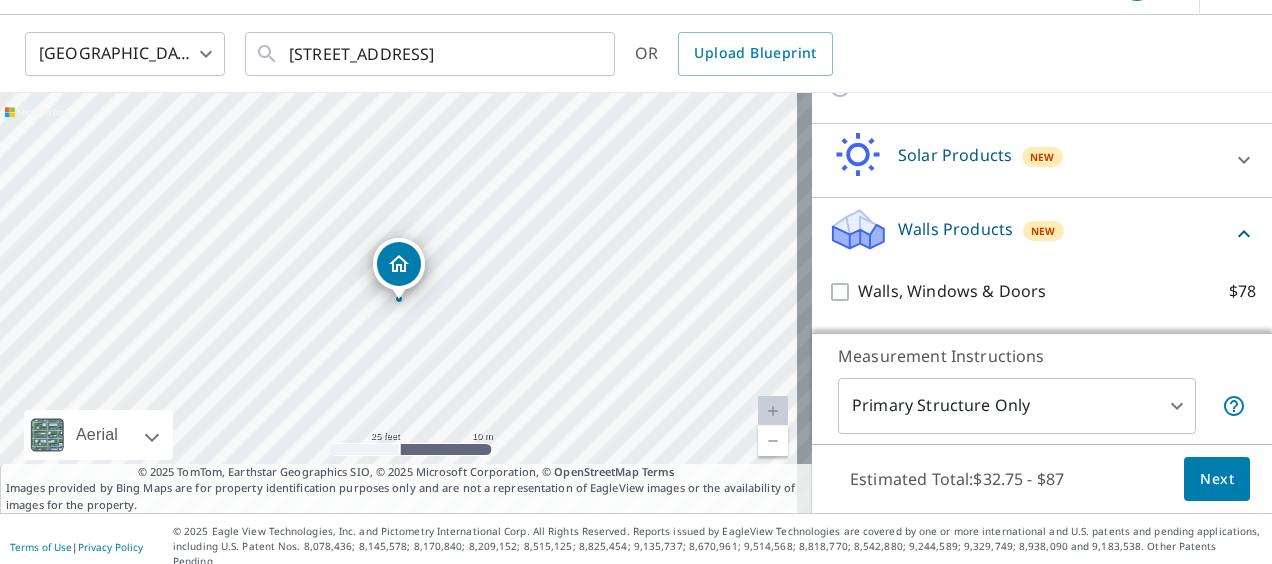 scroll, scrollTop: 668, scrollLeft: 0, axis: vertical 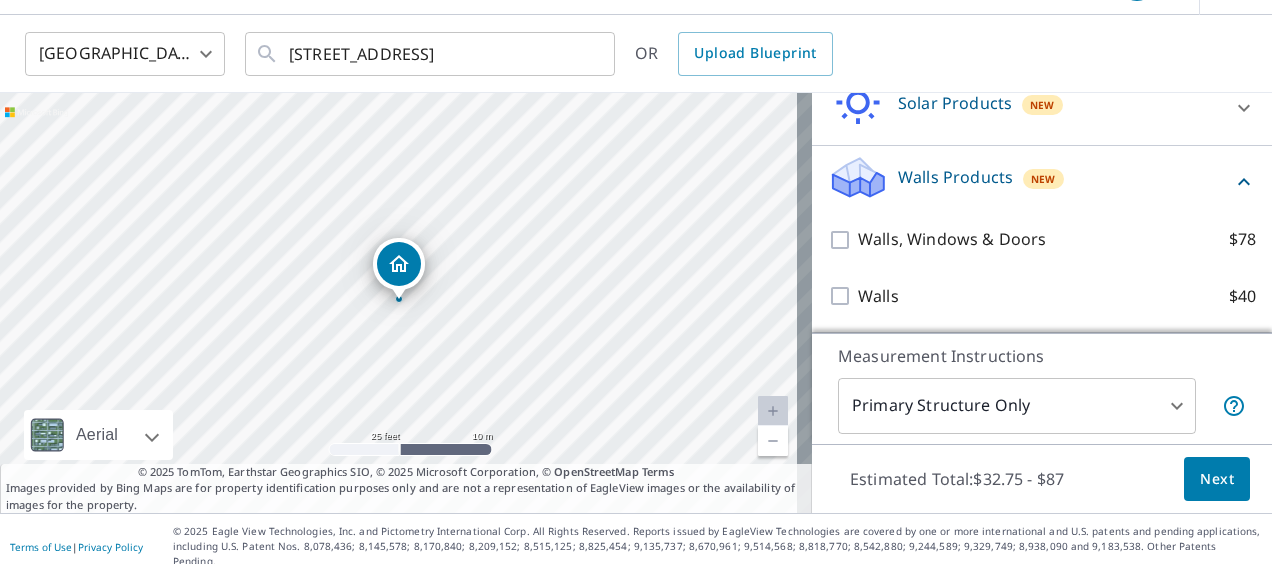click on "Next" at bounding box center [1217, 479] 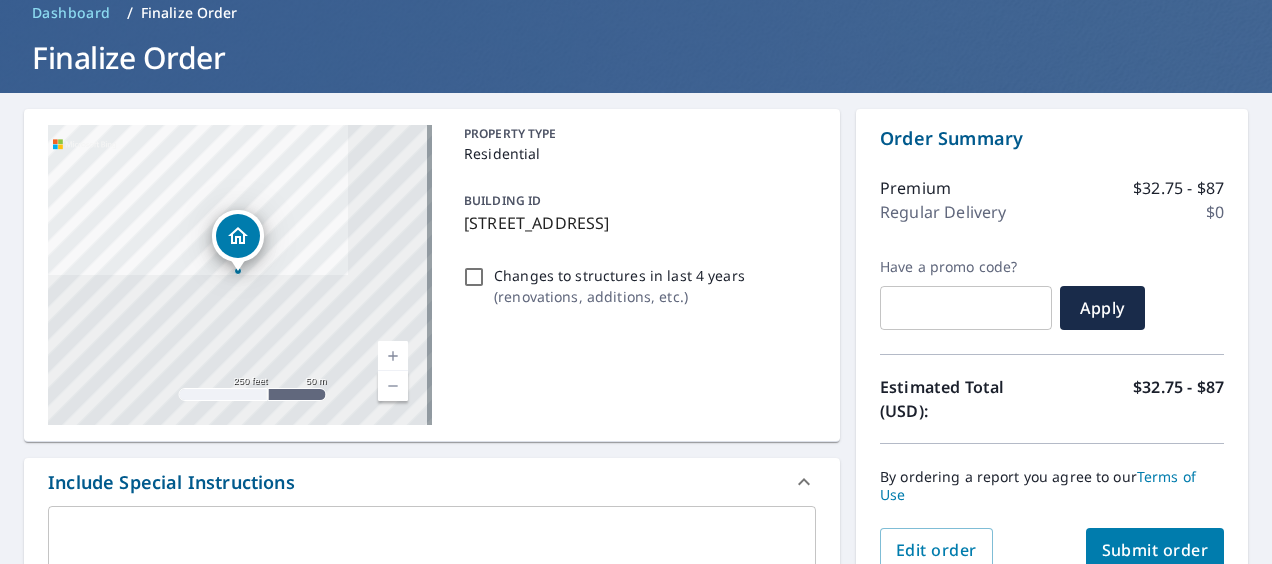 scroll, scrollTop: 91, scrollLeft: 0, axis: vertical 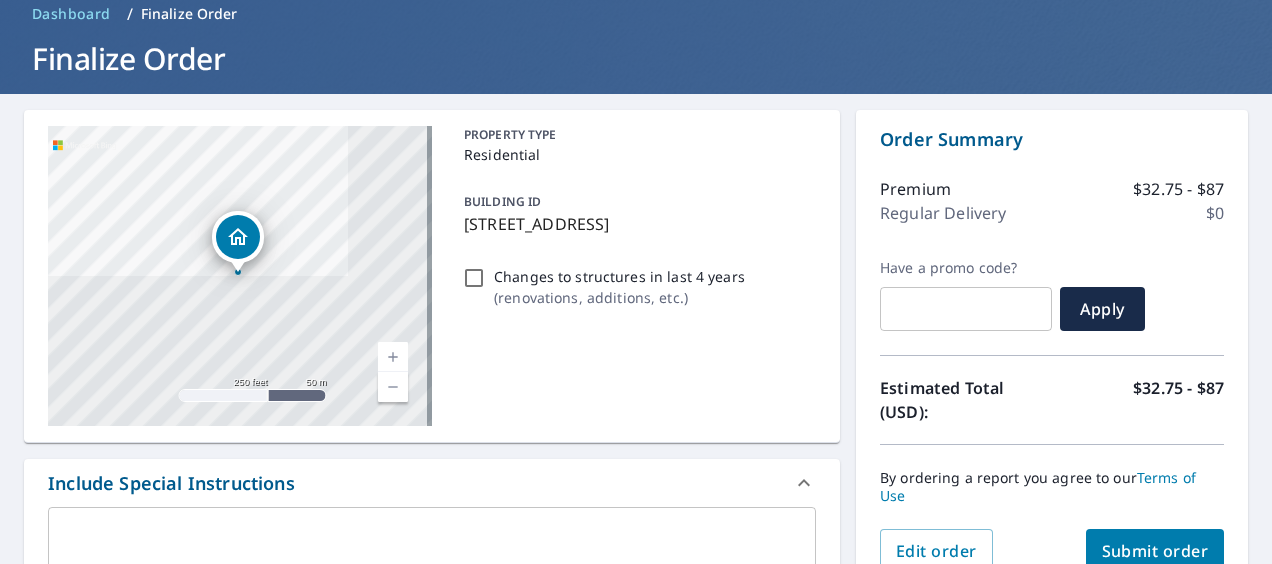 click on "163 Merriam Rd, Broadalbin, NY, 12025" at bounding box center [636, 224] 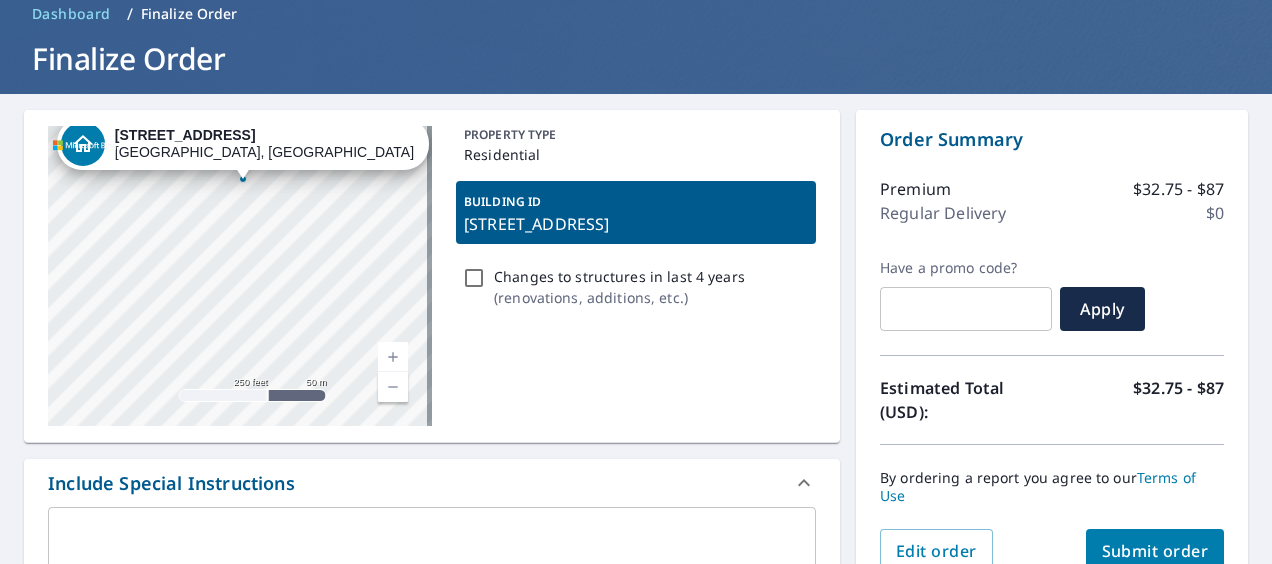 click at bounding box center (393, 357) 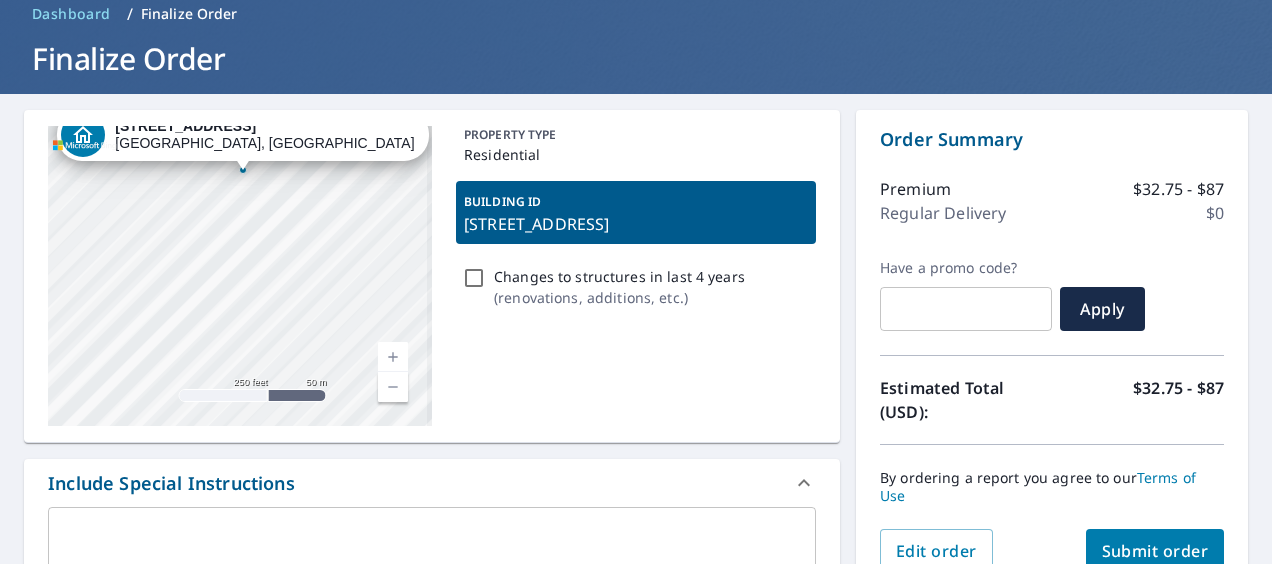 click at bounding box center (393, 357) 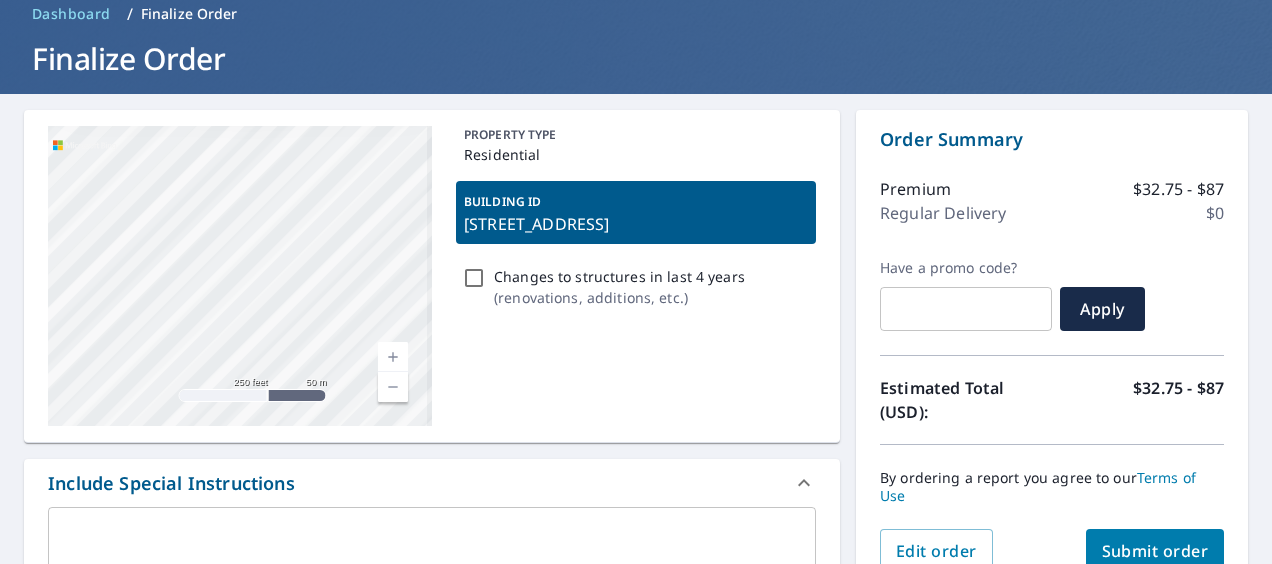click at bounding box center [393, 357] 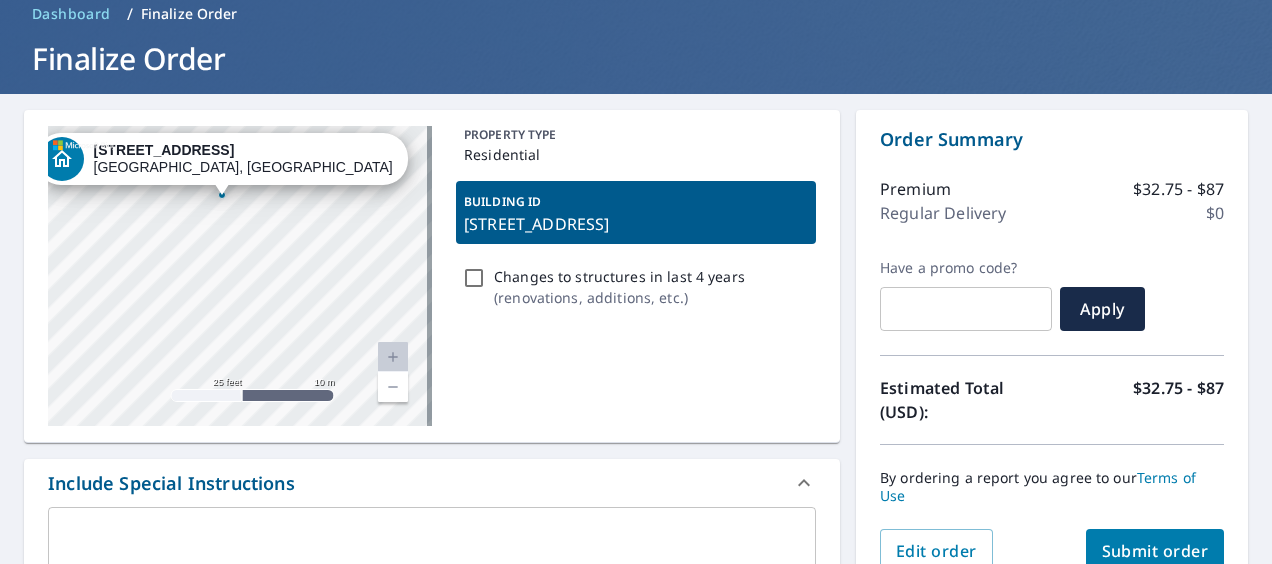 click at bounding box center [393, 387] 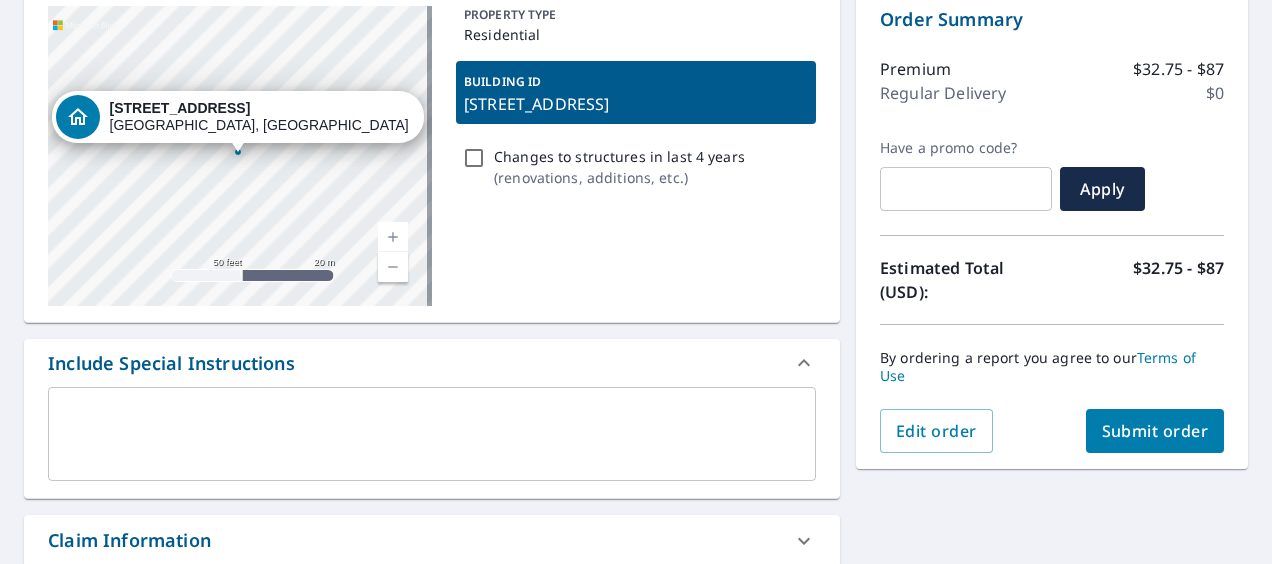 scroll, scrollTop: 214, scrollLeft: 0, axis: vertical 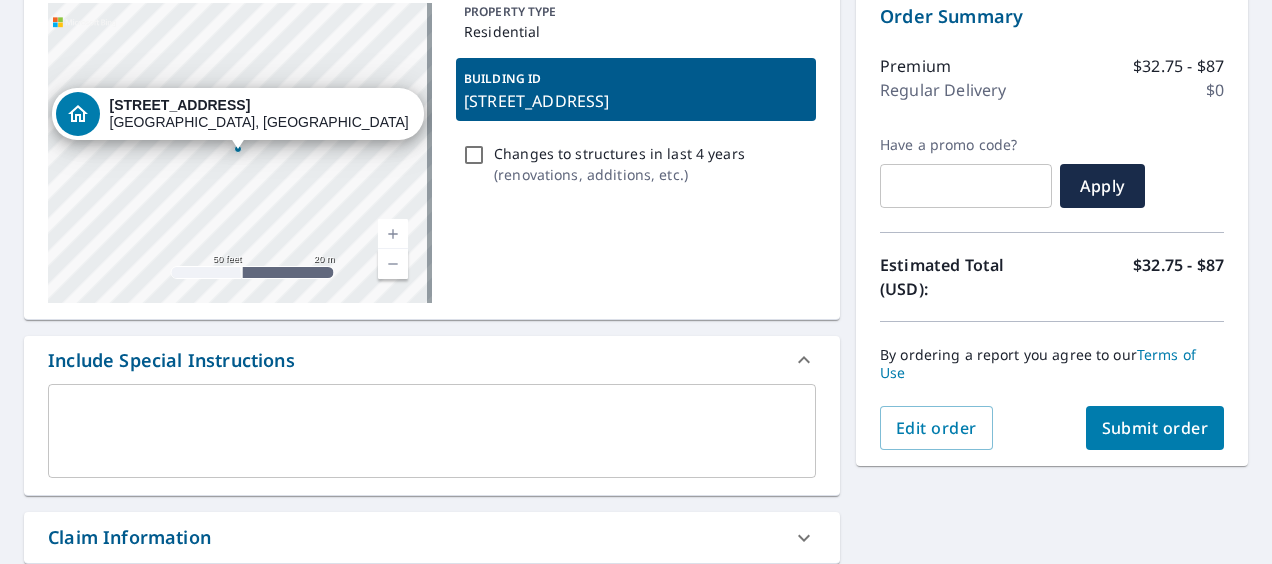 click on "Submit order" at bounding box center [1155, 428] 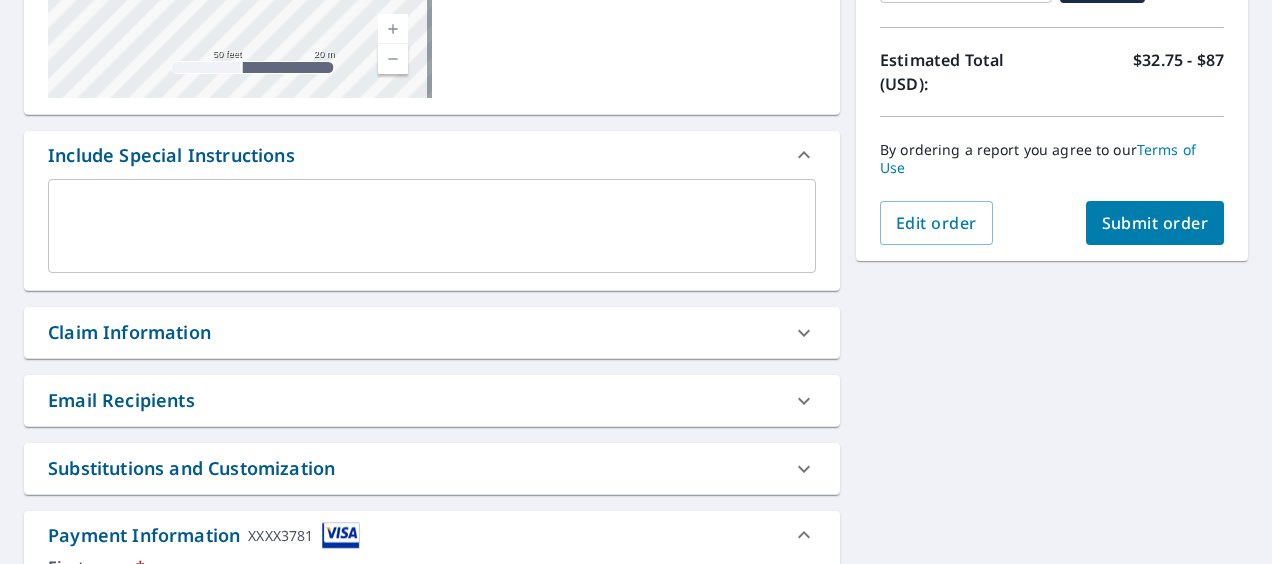 scroll, scrollTop: 420, scrollLeft: 0, axis: vertical 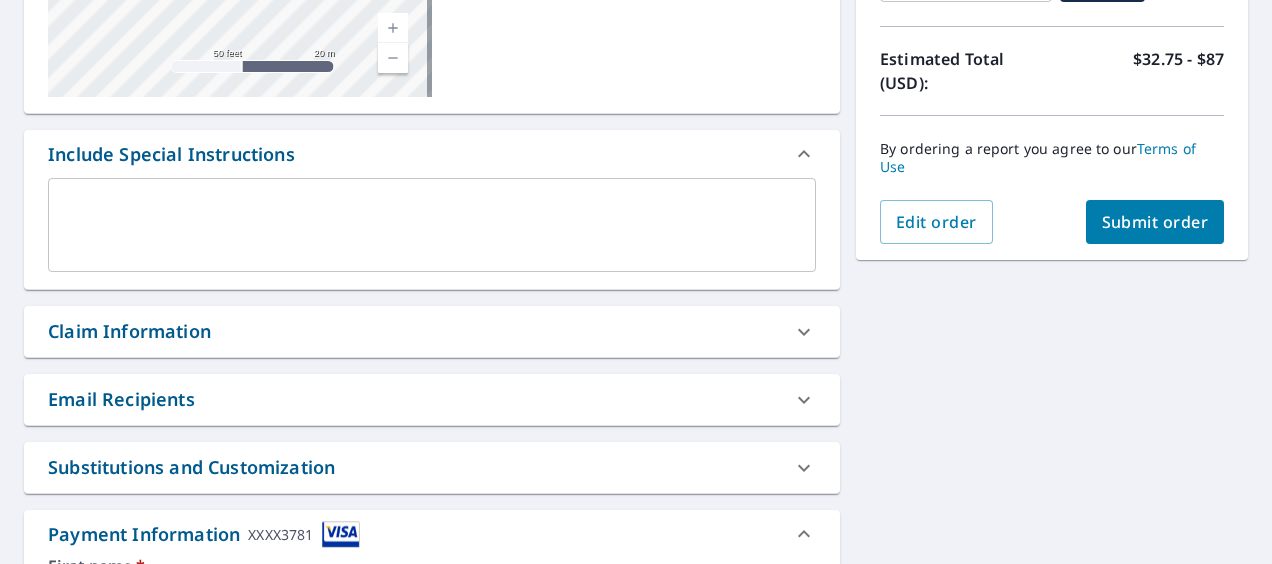 click 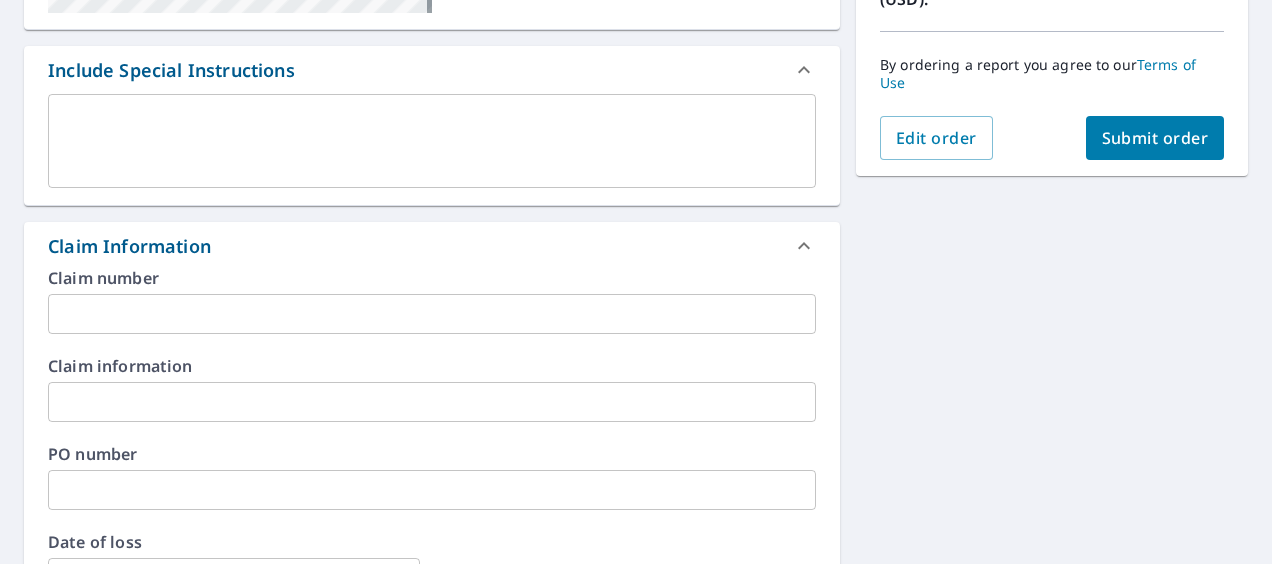 scroll, scrollTop: 519, scrollLeft: 0, axis: vertical 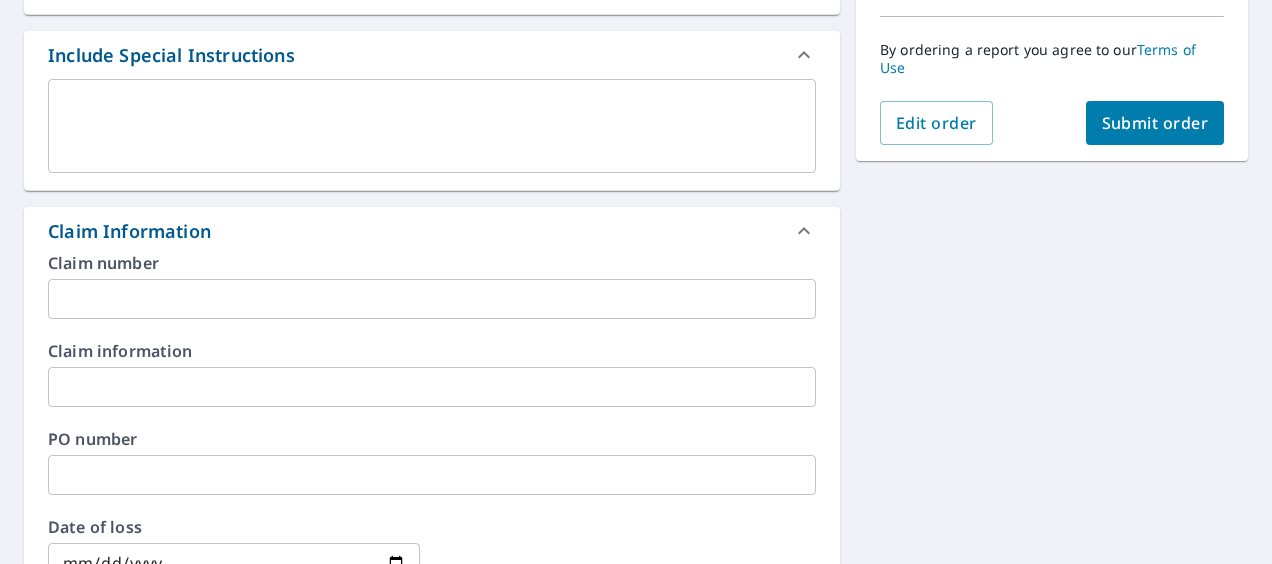 click at bounding box center [432, 299] 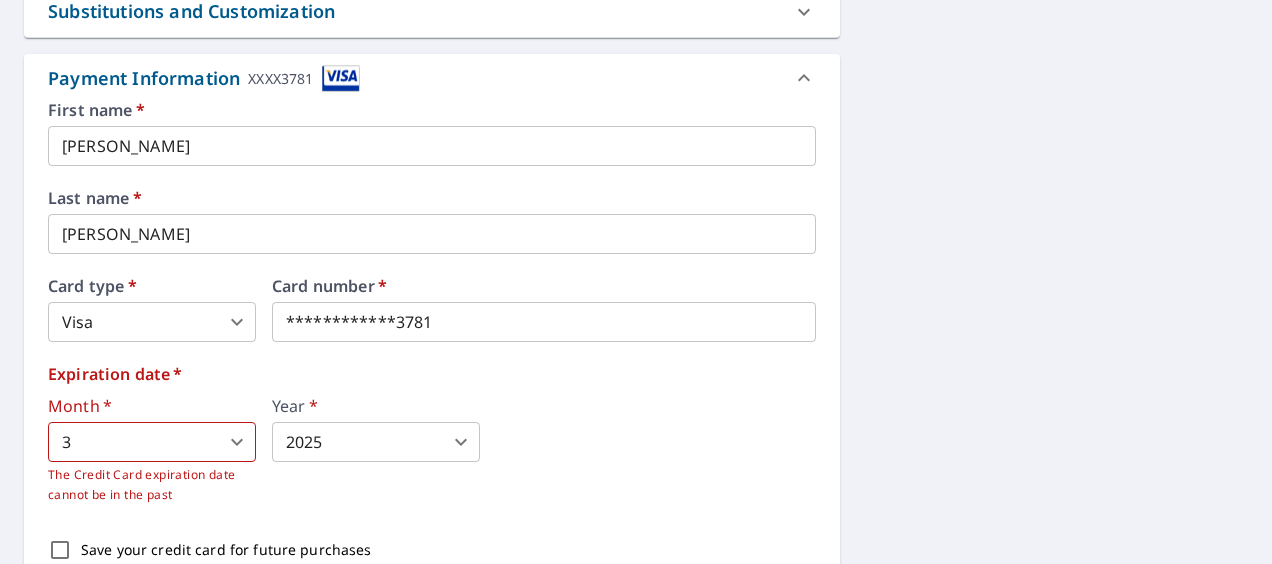 scroll, scrollTop: 1314, scrollLeft: 0, axis: vertical 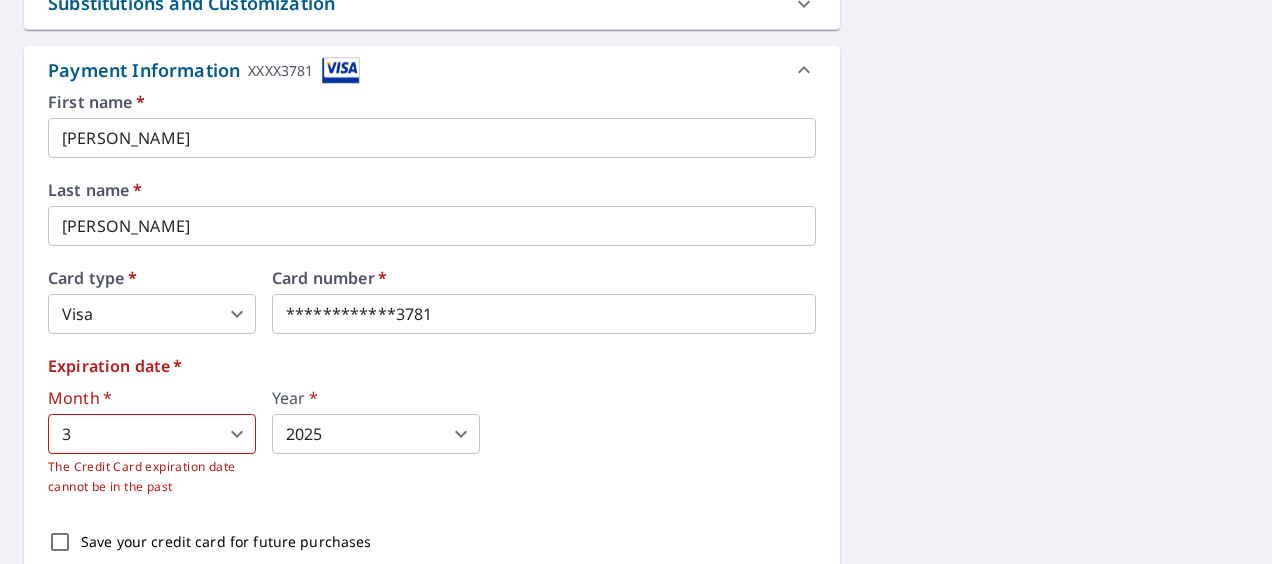 click on "DW DW
Dashboard Order History Cancel Order DW Dashboard / Finalize Order Finalize Order 163 Merriam Rd Broadalbin, NY 12025 Aerial Road A standard road map Aerial A detailed look from above Labels Labels 50 feet 20 m © 2025 TomTom, © Vexcel Imaging, © 2025 Microsoft Corporation,  © OpenStreetMap Terms PROPERTY TYPE Residential BUILDING ID 163 Merriam Rd, Broadalbin, NY, 12025 Changes to structures in last 4 years ( renovations, additions, etc. ) Include Special Instructions x ​ Claim Information Claim number ​ Claim information ​ PO number ​ Date of loss ​ Cat ID ​ Email Recipients Your reports will be sent to  dowcontractingllc@gmail.com.  Edit Contact Information. Send a copy of the report to: ​ Substitutions and Customization Roof measurement report substitutions If a Premium Report is unavailable send me an Extended Coverage 3D Report: Yes No Ask If an Extended Coverage 3D Report is unavailable send me an Extended Coverage 2D Report: Yes No Ask Yes No Ask Additional Report Formats" at bounding box center [636, 282] 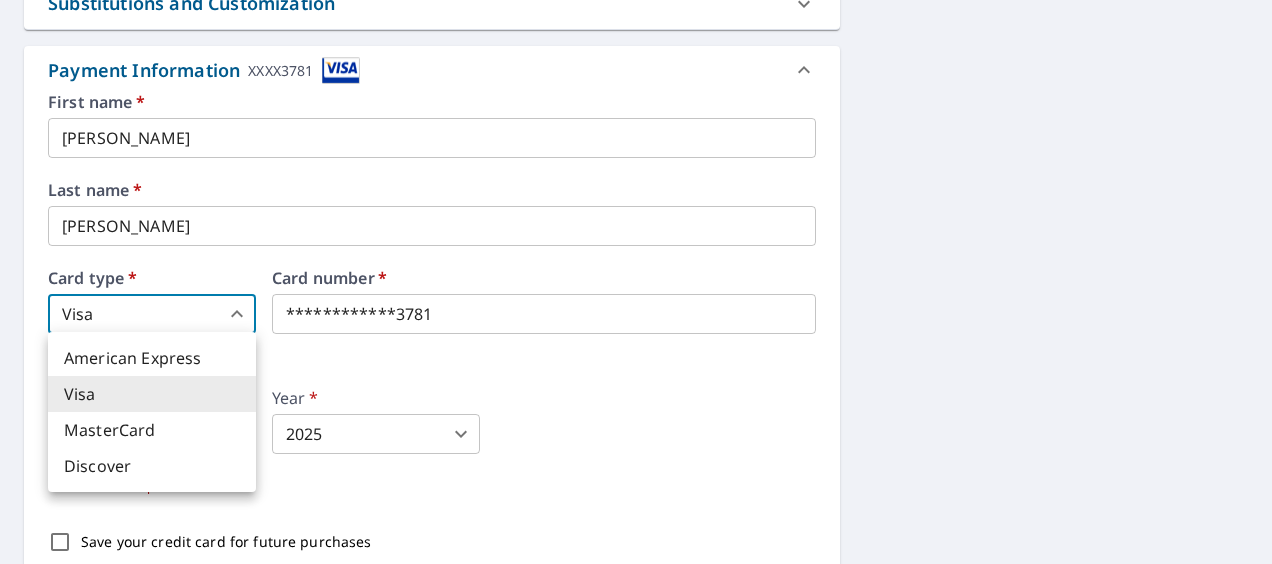 click on "MasterCard" at bounding box center (152, 430) 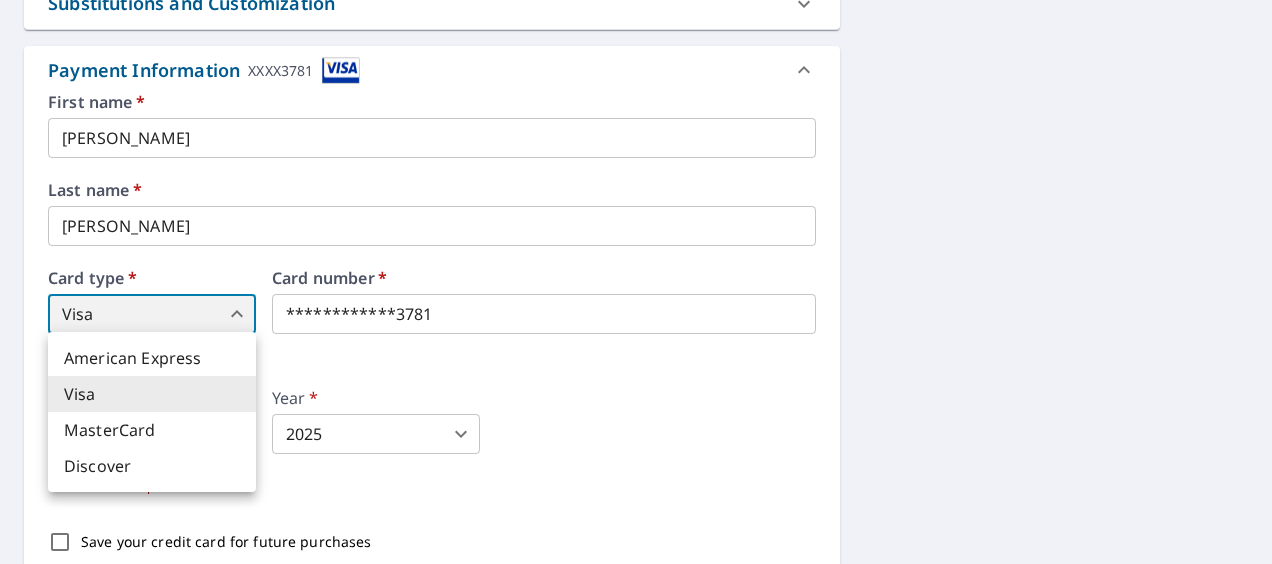 type on "3" 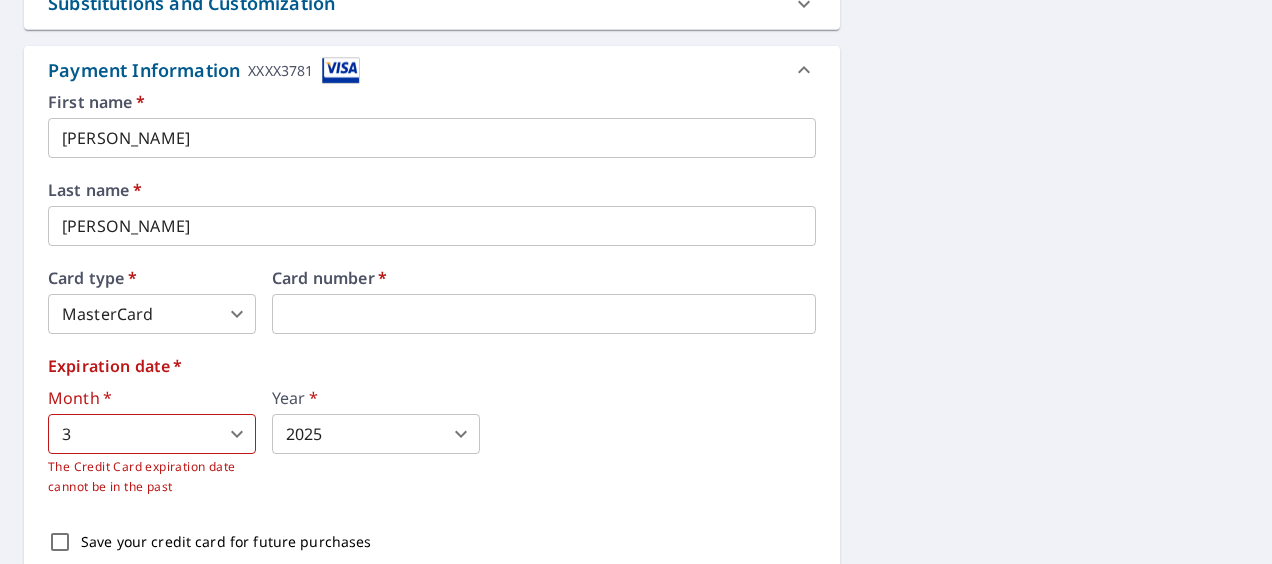 click on "DW DW
Dashboard Order History Cancel Order DW Dashboard / Finalize Order Finalize Order 163 Merriam Rd Broadalbin, NY 12025 Aerial Road A standard road map Aerial A detailed look from above Labels Labels 50 feet 20 m © 2025 TomTom, © Vexcel Imaging, © 2025 Microsoft Corporation,  © OpenStreetMap Terms PROPERTY TYPE Residential BUILDING ID 163 Merriam Rd, Broadalbin, NY, 12025 Changes to structures in last 4 years ( renovations, additions, etc. ) Include Special Instructions x ​ Claim Information Claim number ​ Claim information ​ PO number ​ Date of loss ​ Cat ID ​ Email Recipients Your reports will be sent to  dowcontractingllc@gmail.com.  Edit Contact Information. Send a copy of the report to: ​ Substitutions and Customization Roof measurement report substitutions If a Premium Report is unavailable send me an Extended Coverage 3D Report: Yes No Ask If an Extended Coverage 3D Report is unavailable send me an Extended Coverage 2D Report: Yes No Ask Yes No Ask Additional Report Formats" at bounding box center [636, 282] 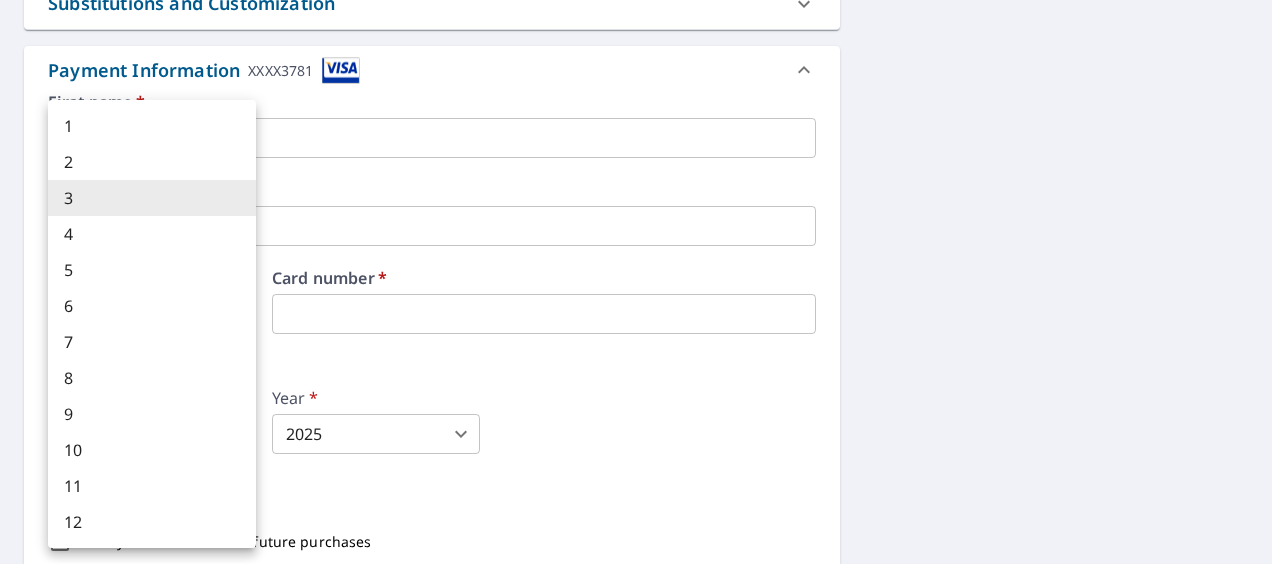 click on "2" at bounding box center (152, 162) 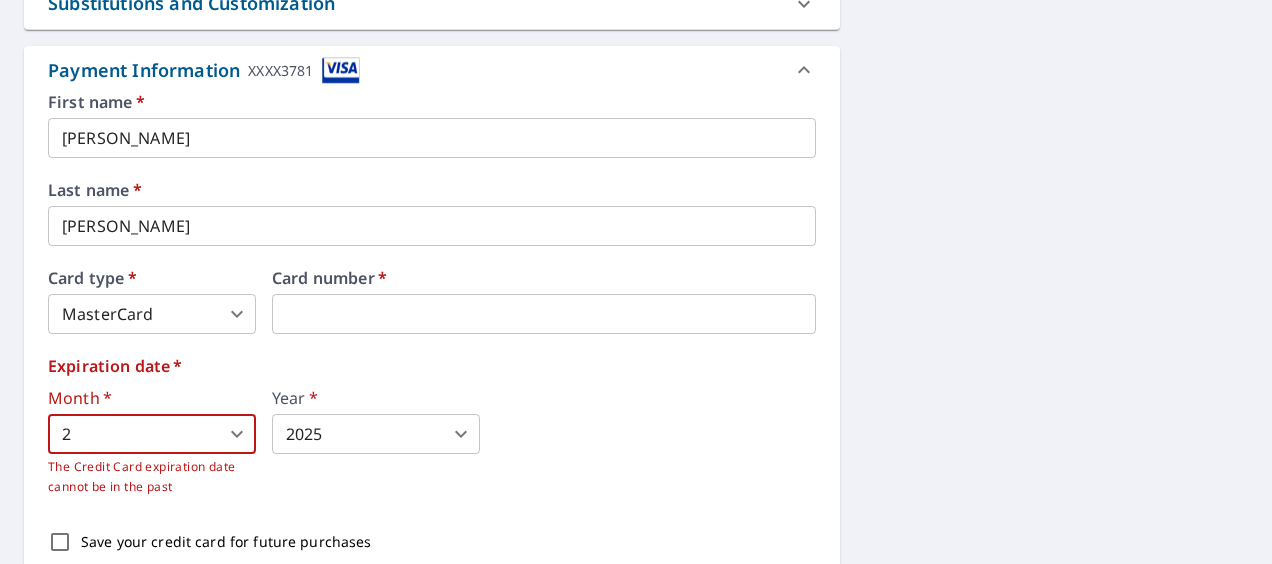 click on "DW DW
Dashboard Order History Cancel Order DW Dashboard / Finalize Order Finalize Order 163 Merriam Rd Broadalbin, NY 12025 Aerial Road A standard road map Aerial A detailed look from above Labels Labels 50 feet 20 m © 2025 TomTom, © Vexcel Imaging, © 2025 Microsoft Corporation,  © OpenStreetMap Terms PROPERTY TYPE Residential BUILDING ID 163 Merriam Rd, Broadalbin, NY, 12025 Changes to structures in last 4 years ( renovations, additions, etc. ) Include Special Instructions x ​ Claim Information Claim number ​ Claim information ​ PO number ​ Date of loss ​ Cat ID ​ Email Recipients Your reports will be sent to  dowcontractingllc@gmail.com.  Edit Contact Information. Send a copy of the report to: ​ Substitutions and Customization Roof measurement report substitutions If a Premium Report is unavailable send me an Extended Coverage 3D Report: Yes No Ask If an Extended Coverage 3D Report is unavailable send me an Extended Coverage 2D Report: Yes No Ask Yes No Ask Additional Report Formats" at bounding box center (636, 282) 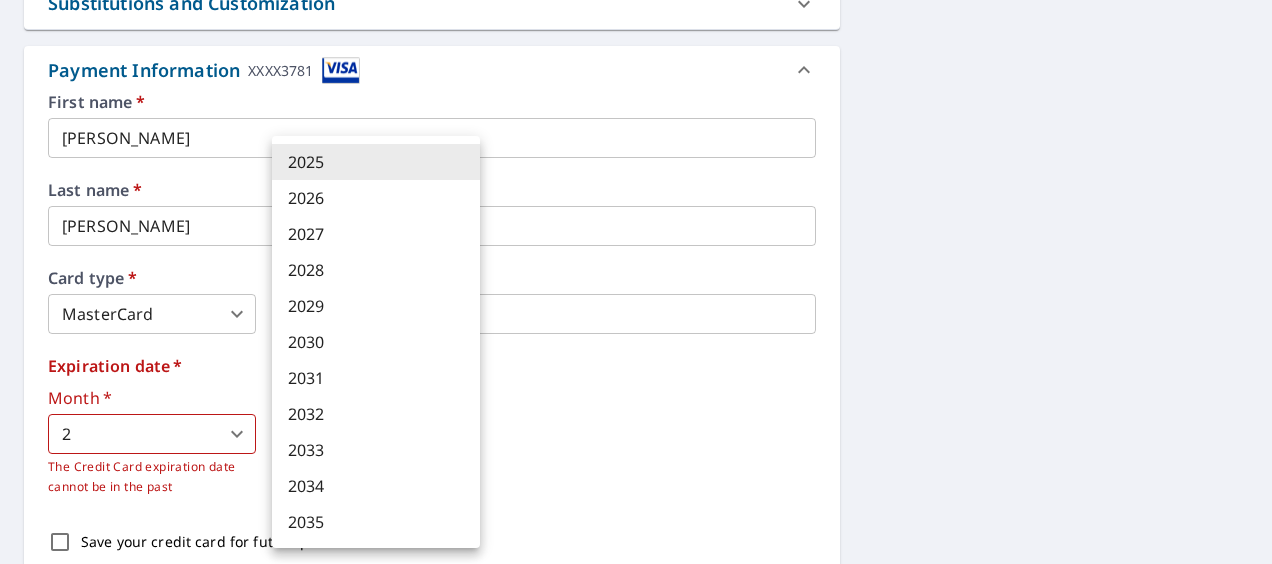 click on "2029" at bounding box center (376, 306) 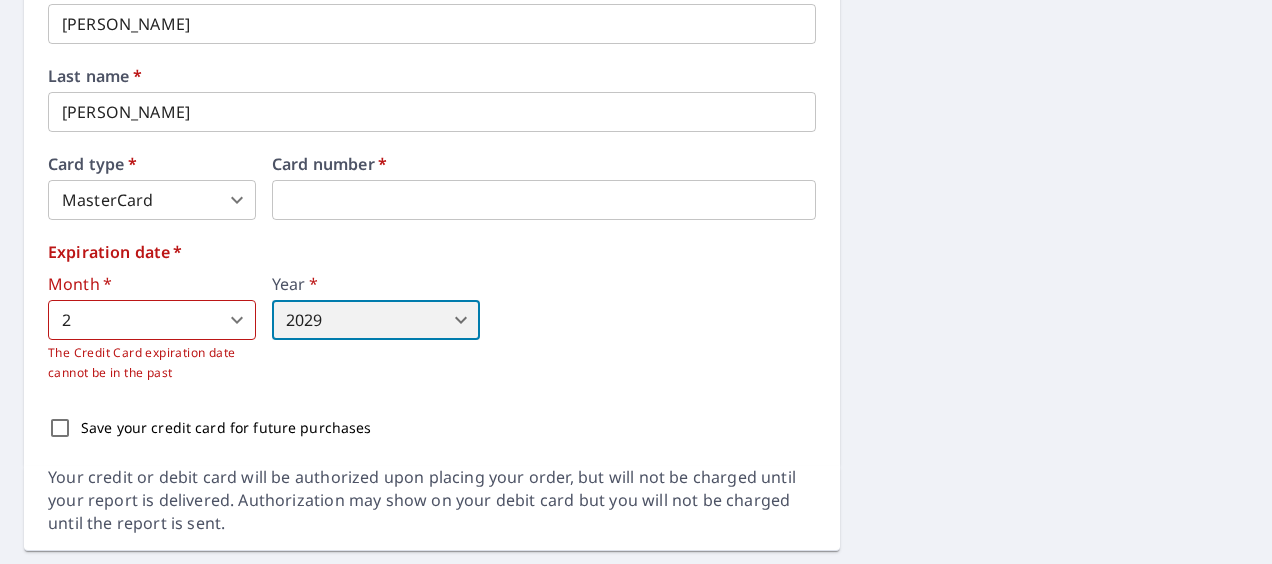 scroll, scrollTop: 1428, scrollLeft: 0, axis: vertical 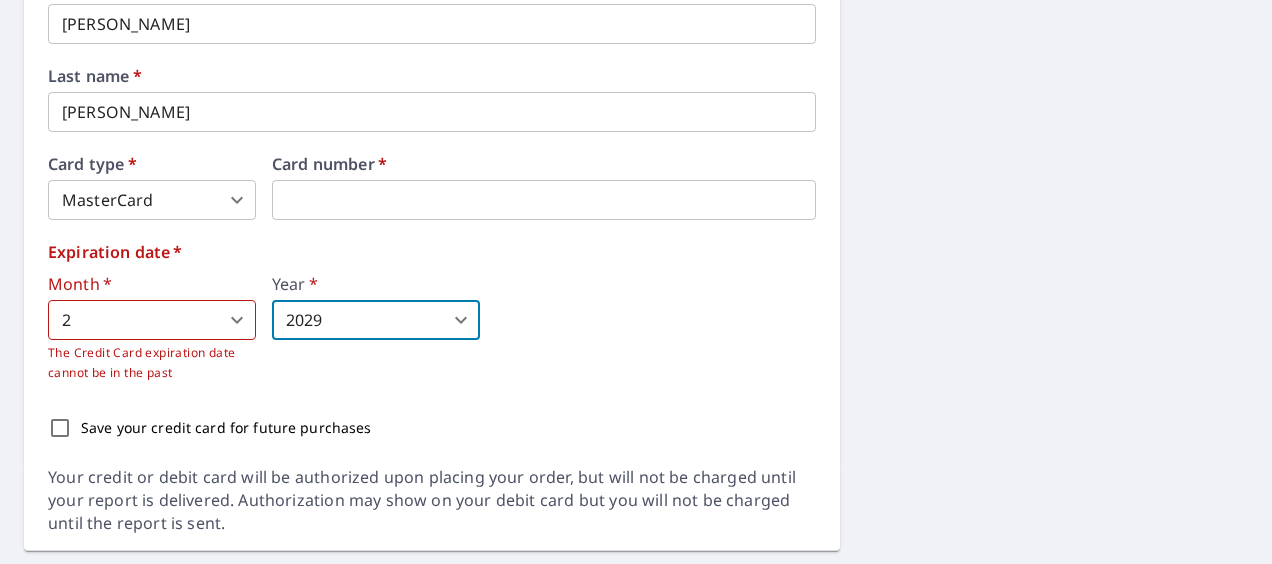 click on "Save your credit card for future purchases" at bounding box center [226, 427] 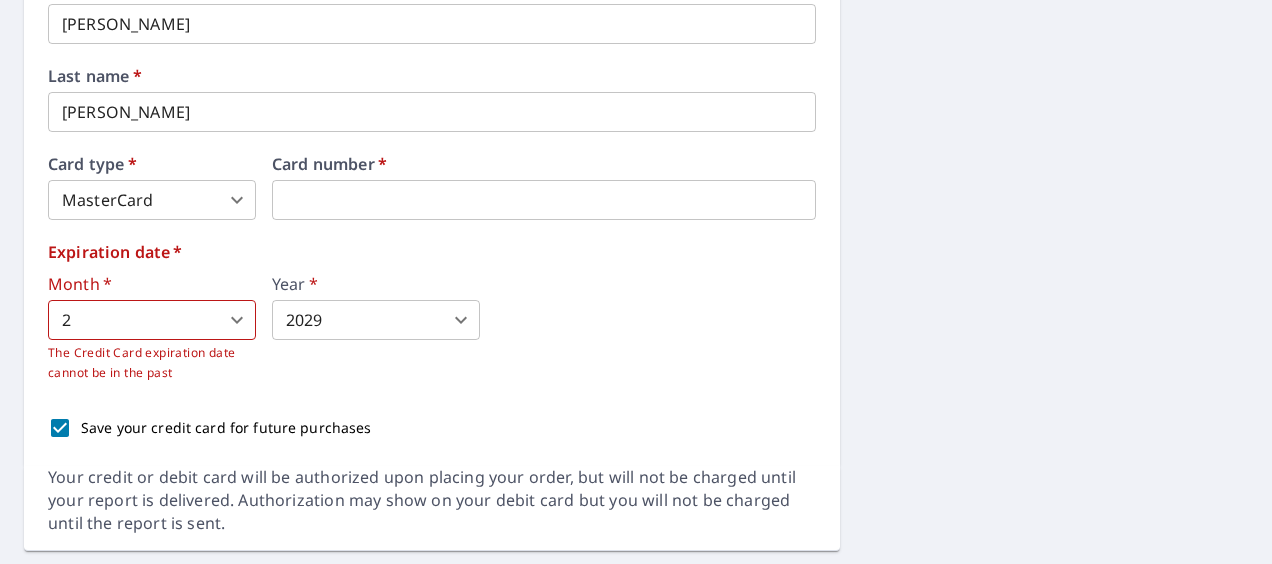 scroll, scrollTop: 1480, scrollLeft: 0, axis: vertical 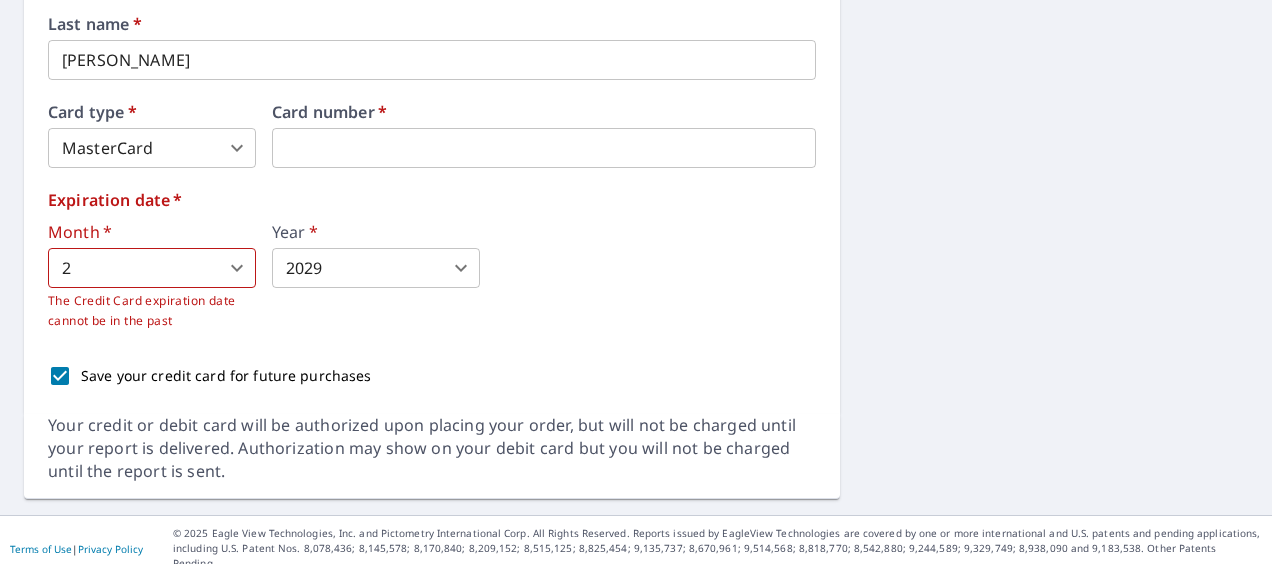 click on "DW DW
Dashboard Order History Cancel Order DW Dashboard / Finalize Order Finalize Order 163 Merriam Rd Broadalbin, NY 12025 Aerial Road A standard road map Aerial A detailed look from above Labels Labels 50 feet 20 m © 2025 TomTom, © Vexcel Imaging, © 2025 Microsoft Corporation,  © OpenStreetMap Terms PROPERTY TYPE Residential BUILDING ID 163 Merriam Rd, Broadalbin, NY, 12025 Changes to structures in last 4 years ( renovations, additions, etc. ) Include Special Instructions x ​ Claim Information Claim number ​ Claim information ​ PO number ​ Date of loss ​ Cat ID ​ Email Recipients Your reports will be sent to  dowcontractingllc@gmail.com.  Edit Contact Information. Send a copy of the report to: ​ Substitutions and Customization Roof measurement report substitutions If a Premium Report is unavailable send me an Extended Coverage 3D Report: Yes No Ask If an Extended Coverage 3D Report is unavailable send me an Extended Coverage 2D Report: Yes No Ask Yes No Ask Additional Report Formats" at bounding box center [636, 282] 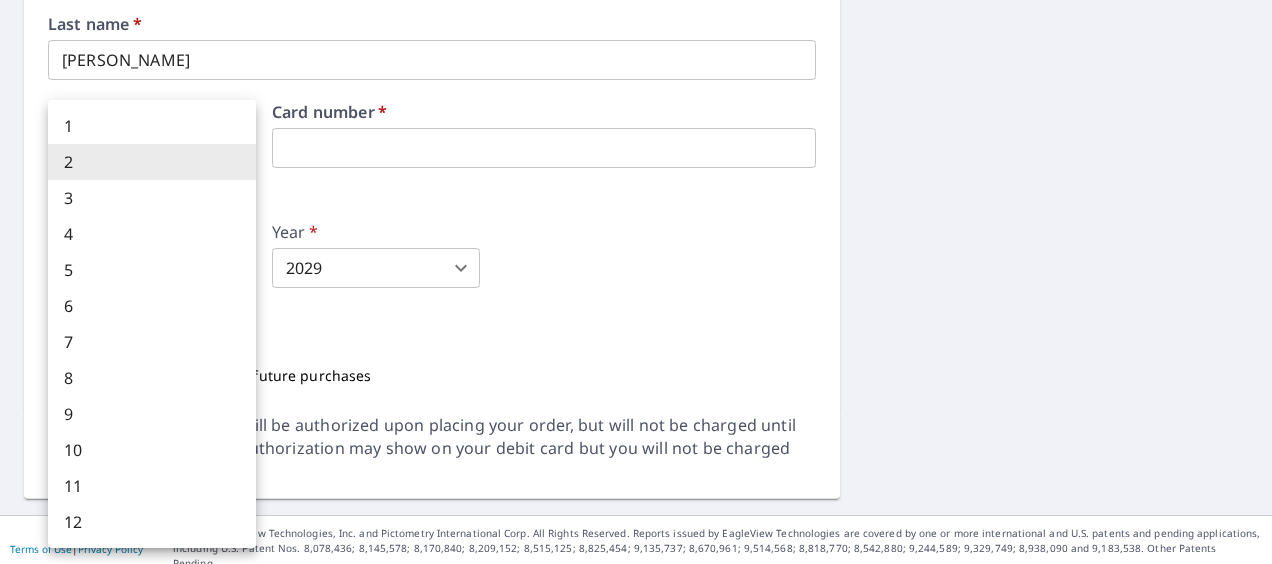 click on "2" at bounding box center [152, 162] 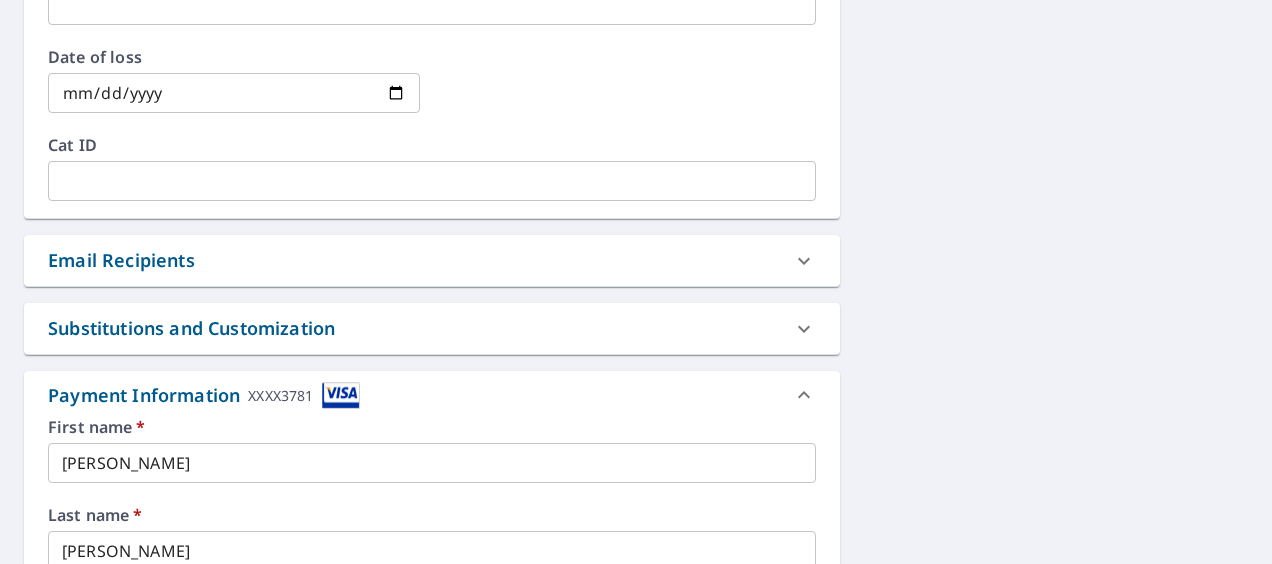 scroll, scrollTop: 1004, scrollLeft: 0, axis: vertical 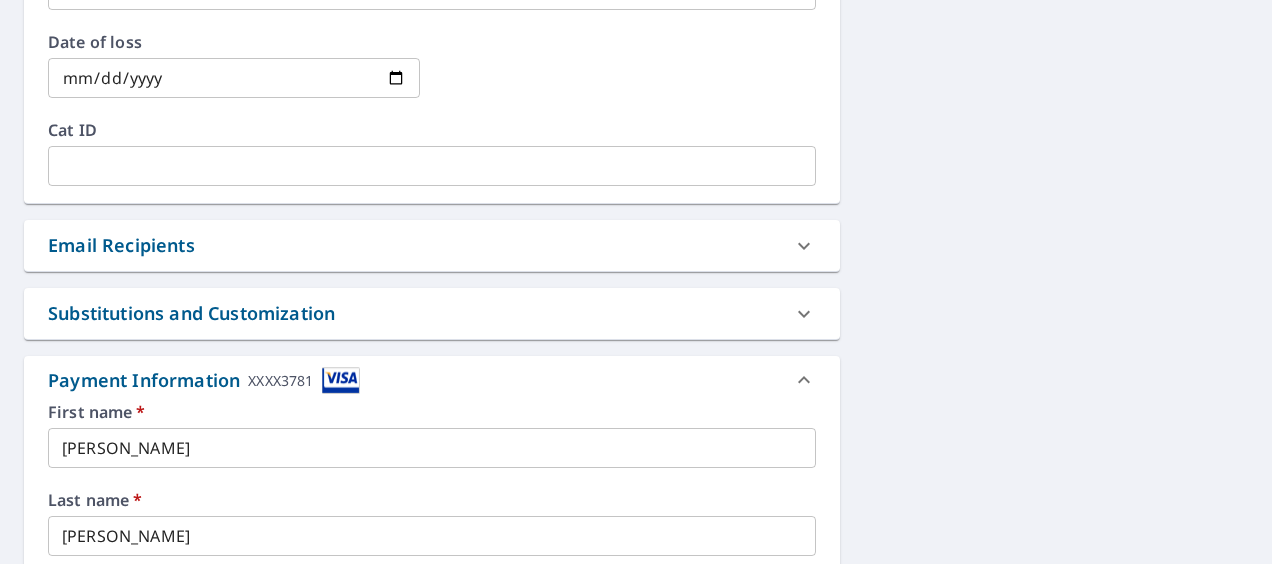 click at bounding box center [341, 380] 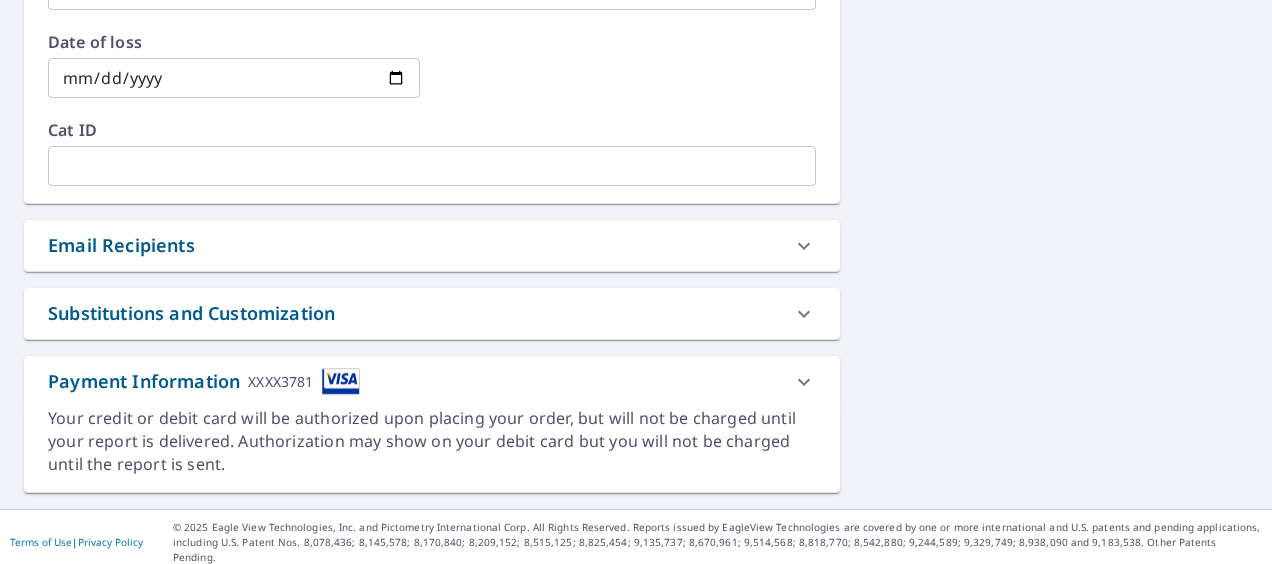 scroll, scrollTop: 997, scrollLeft: 0, axis: vertical 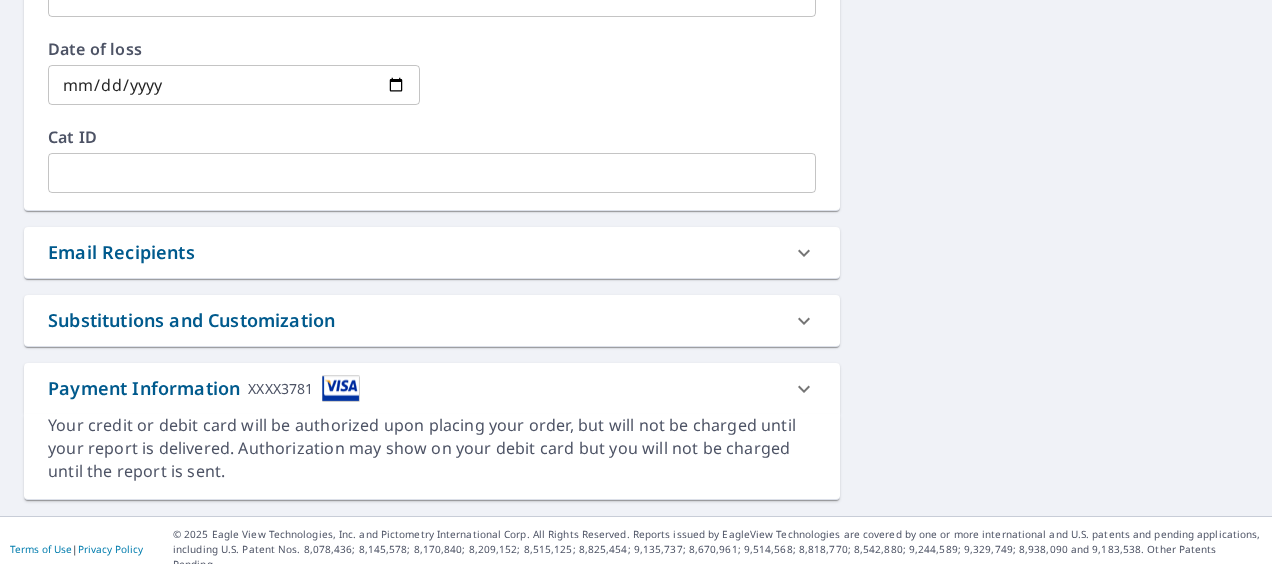 click at bounding box center (804, 389) 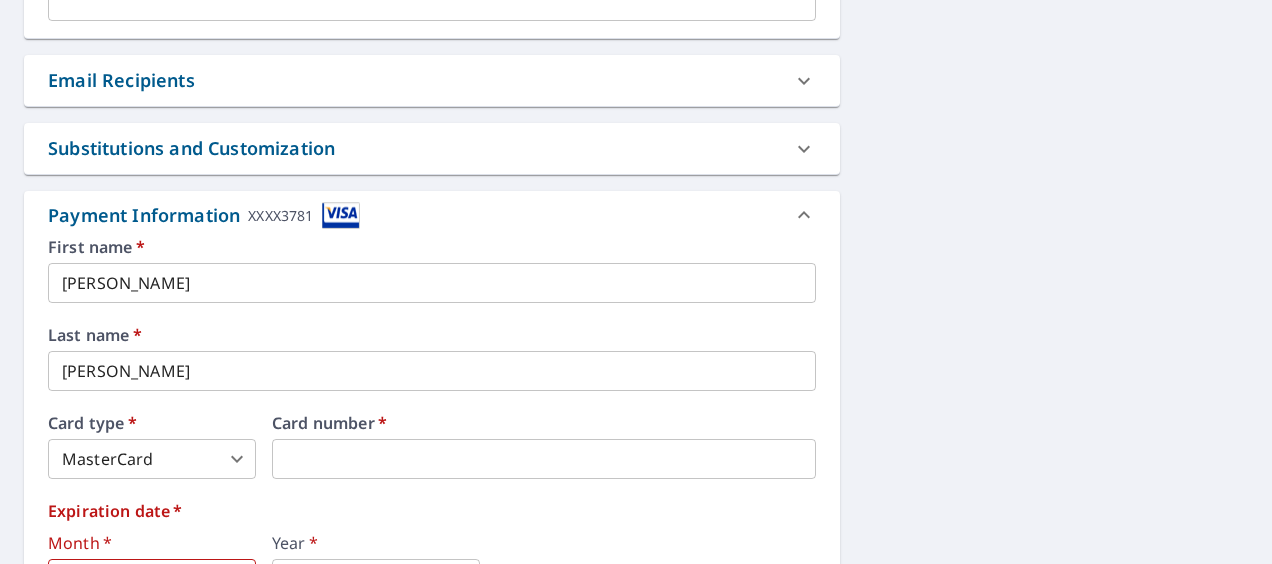 scroll, scrollTop: 1162, scrollLeft: 0, axis: vertical 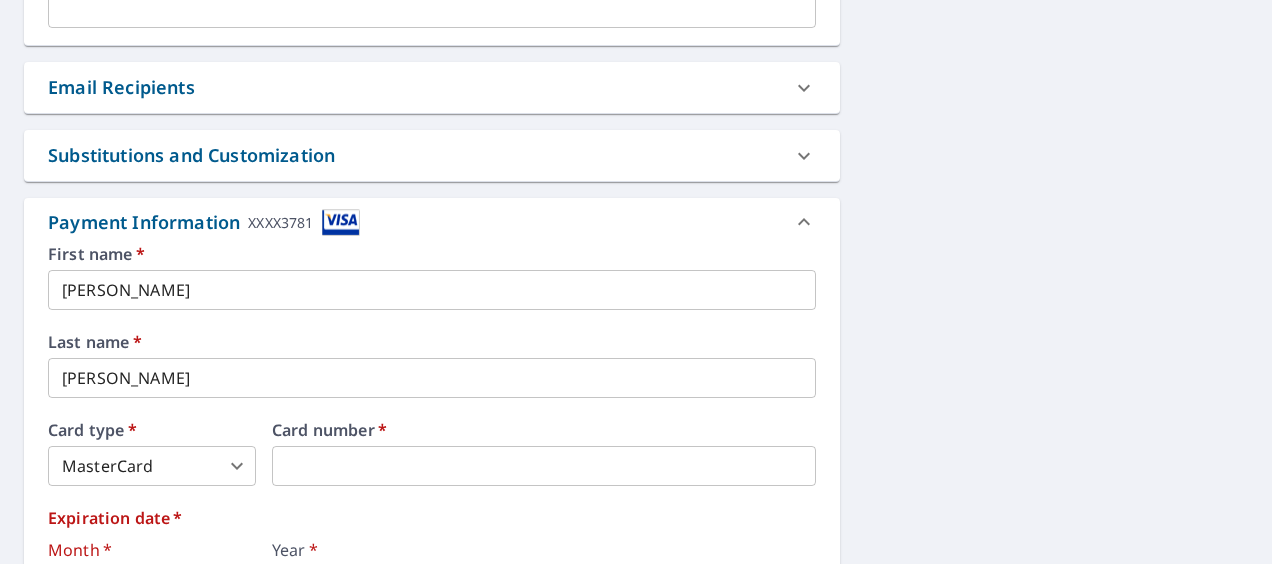 click 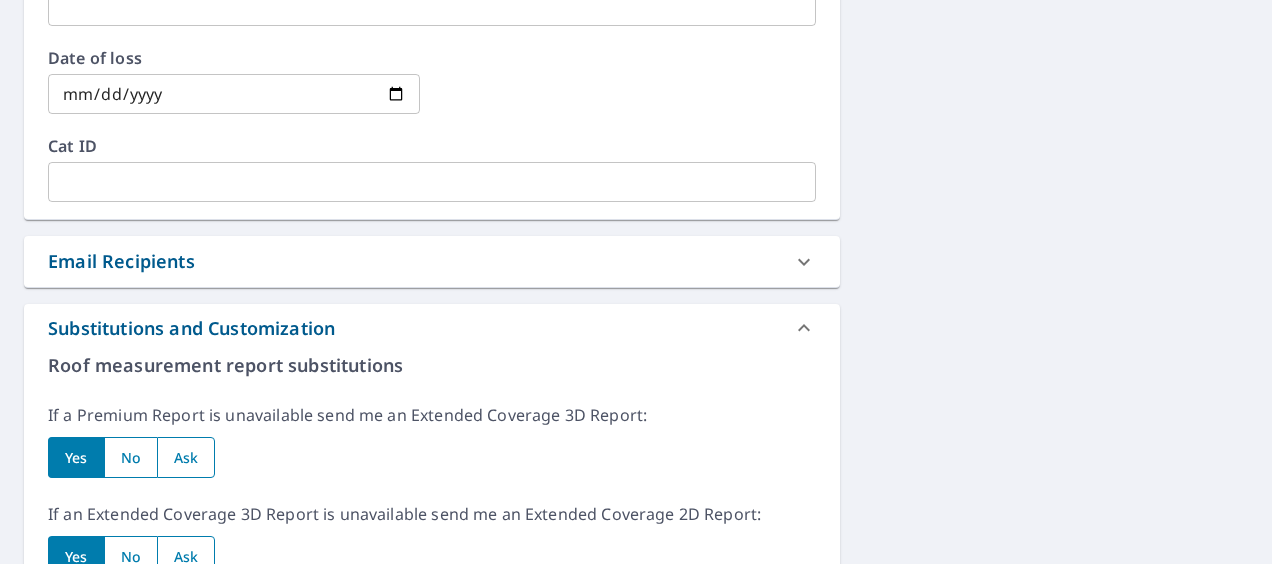 scroll, scrollTop: 969, scrollLeft: 0, axis: vertical 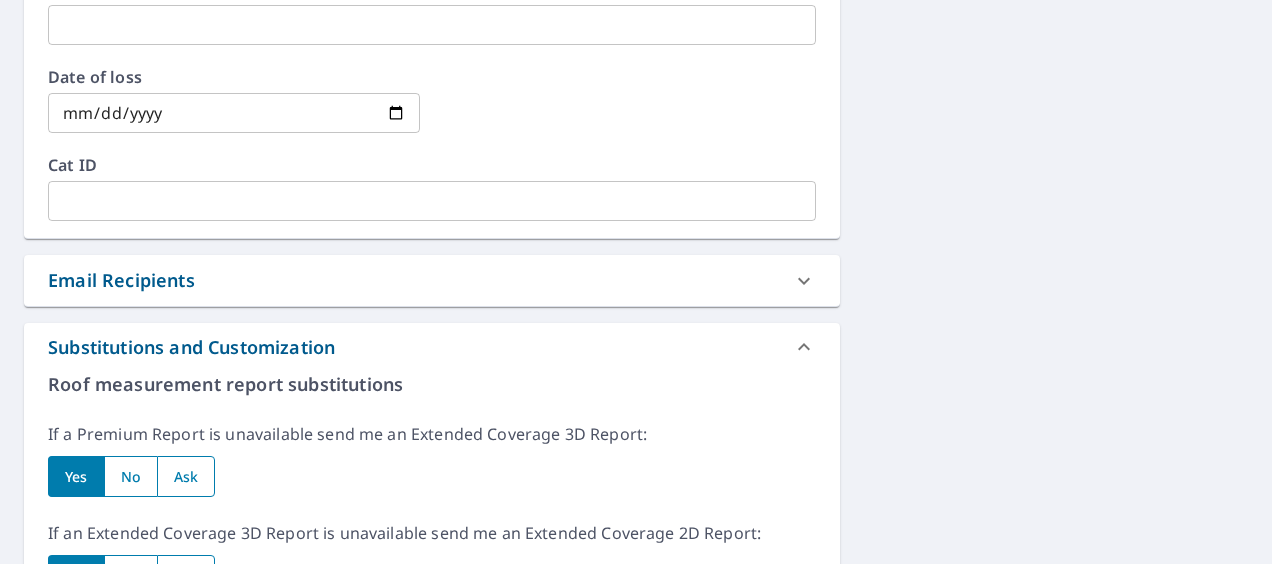 click 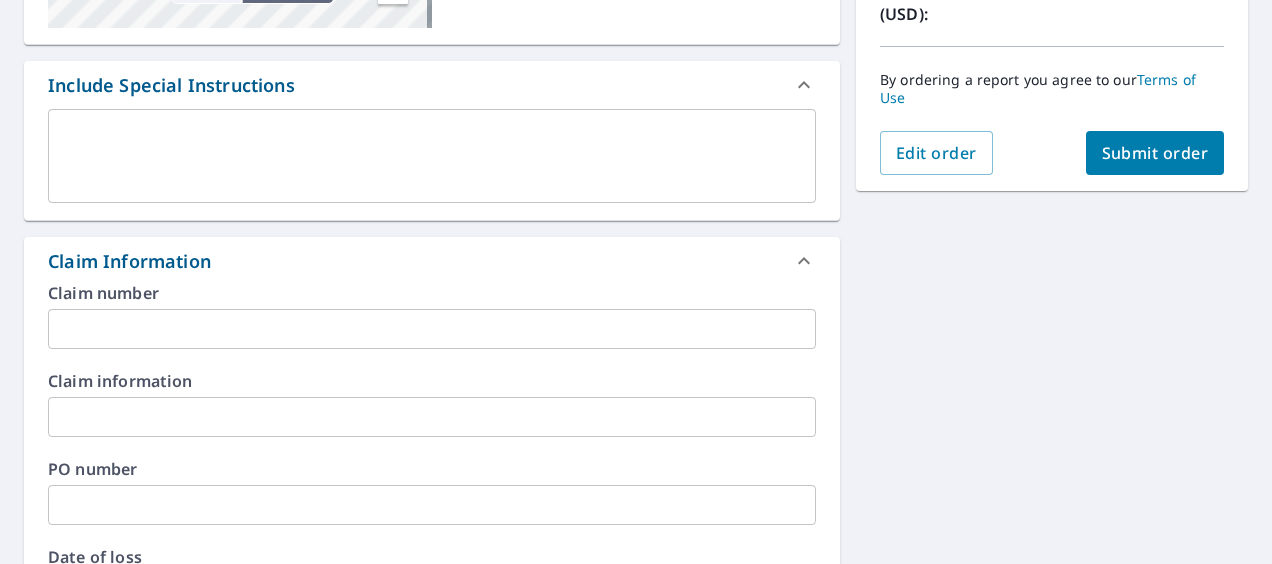 scroll, scrollTop: 449, scrollLeft: 0, axis: vertical 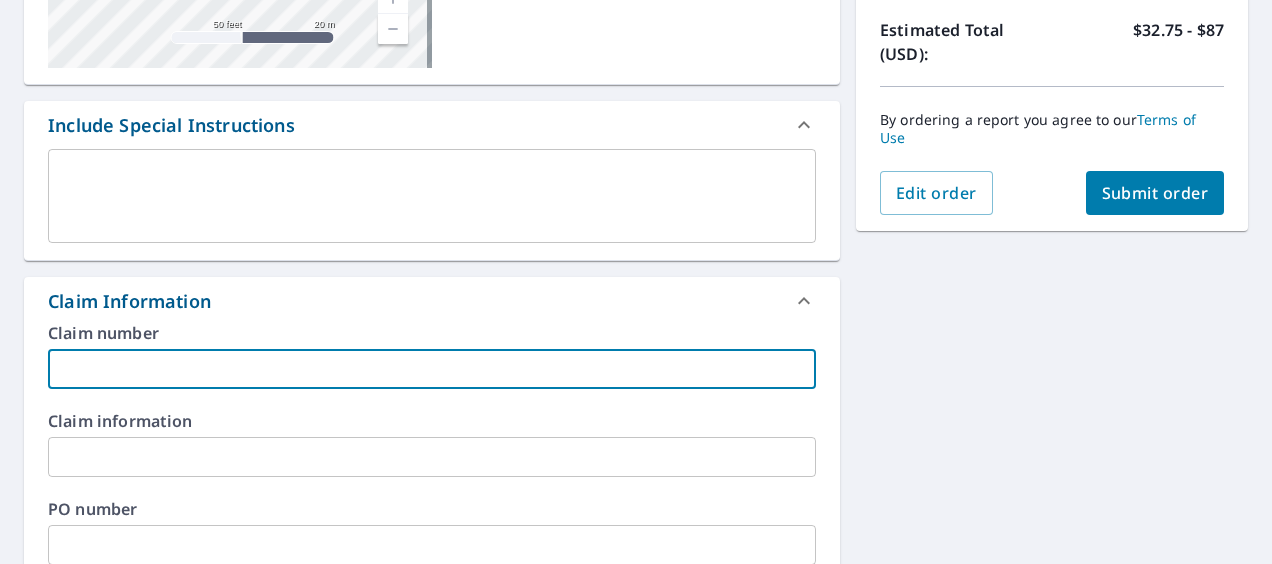 click at bounding box center [432, 369] 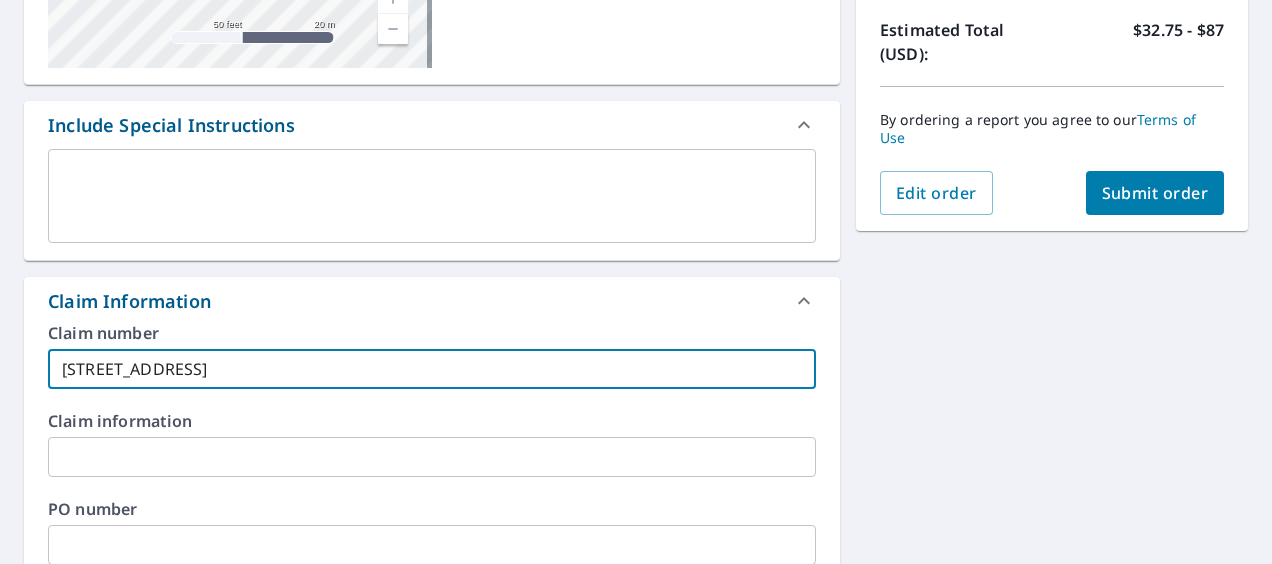 type on "129 merriam rd" 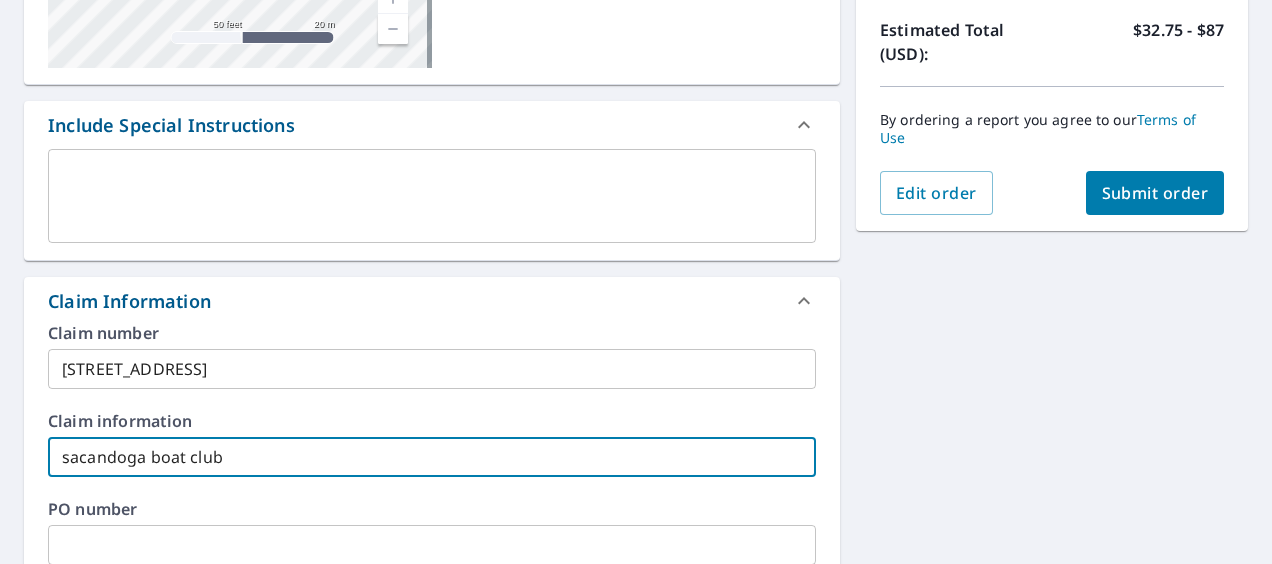 type on "sacandoga boat club" 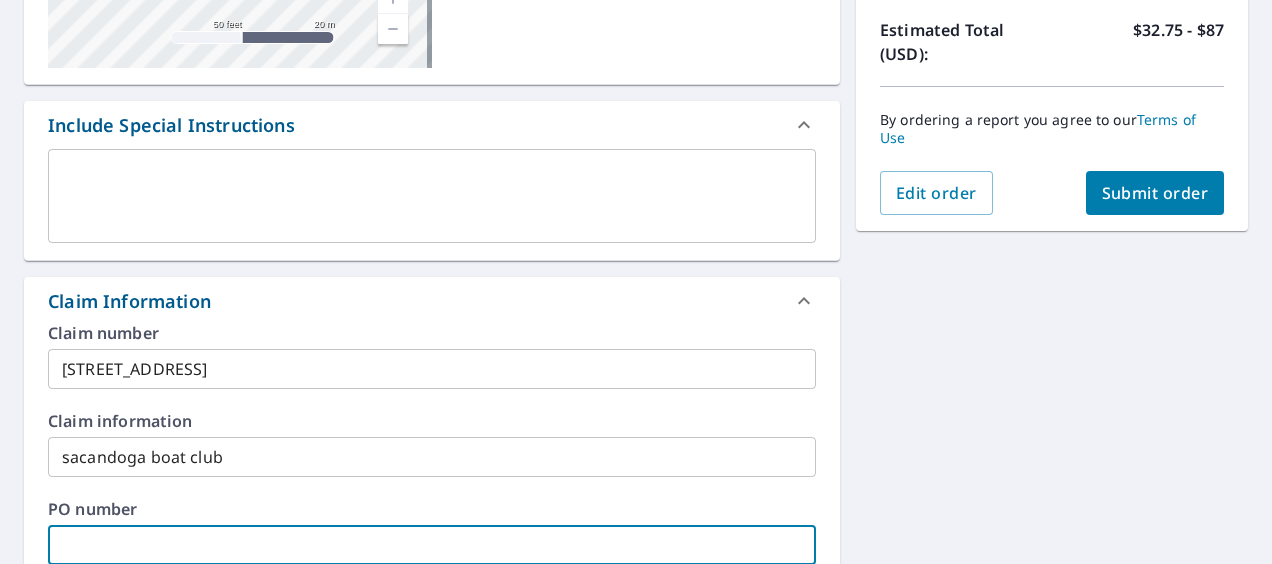 click at bounding box center (432, 545) 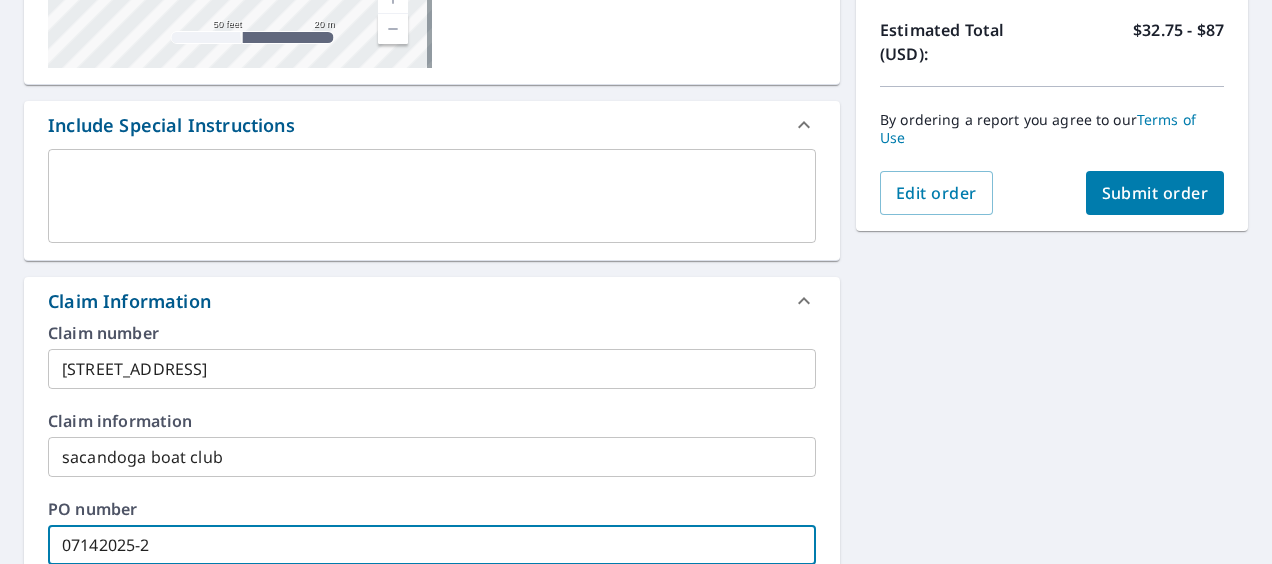 click on "07142025-2" at bounding box center [432, 545] 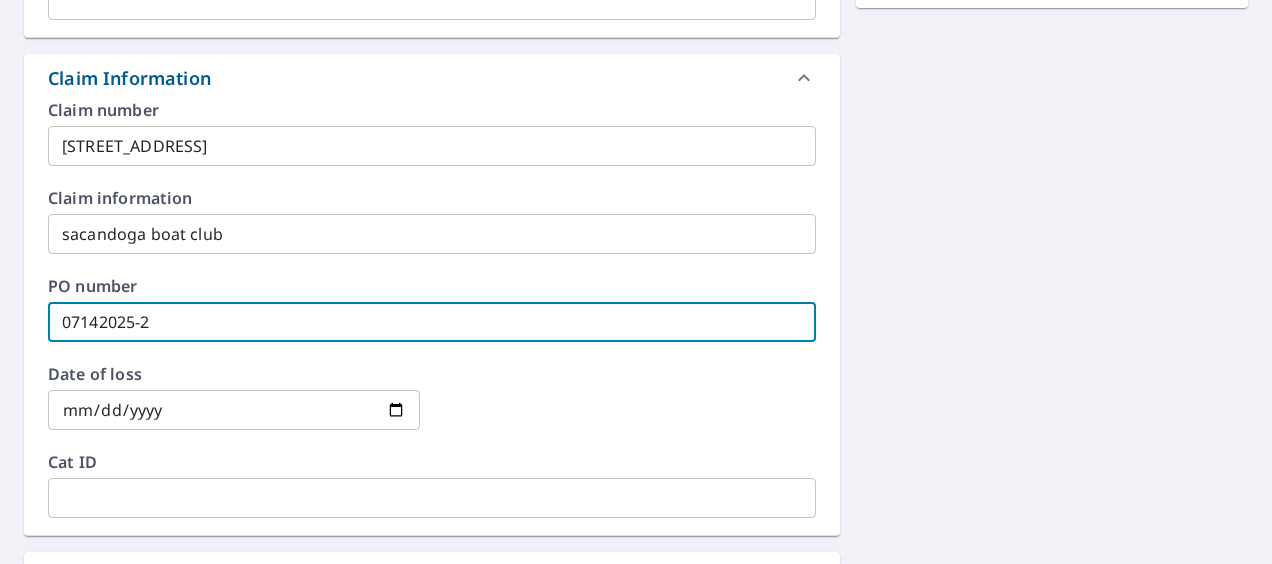 scroll, scrollTop: 689, scrollLeft: 0, axis: vertical 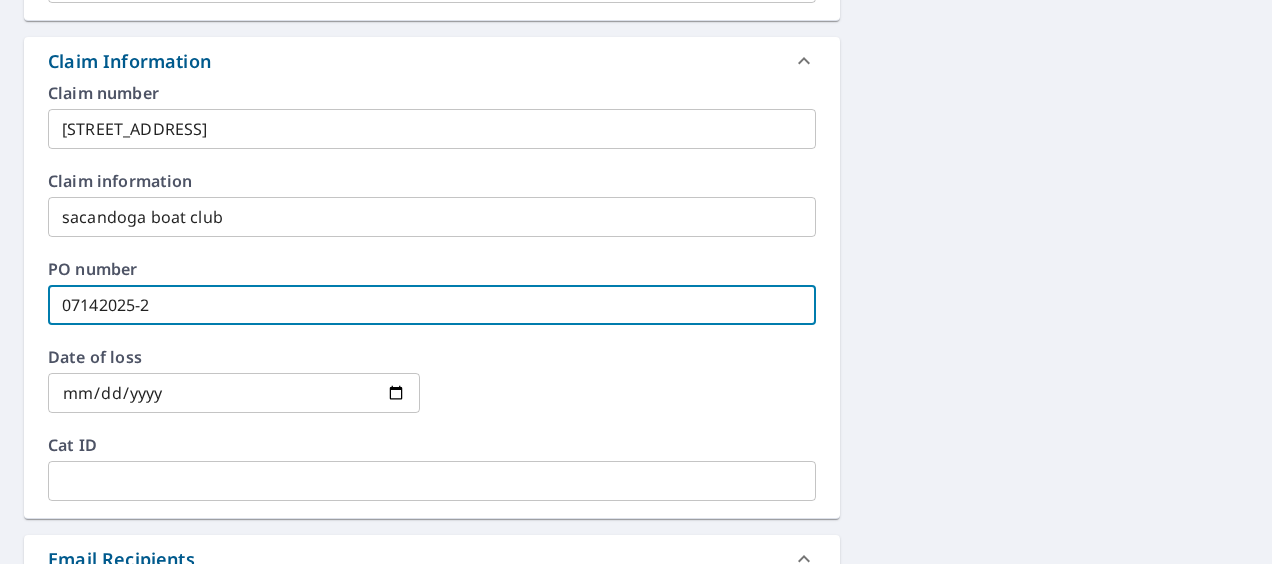 type on "07142025-2" 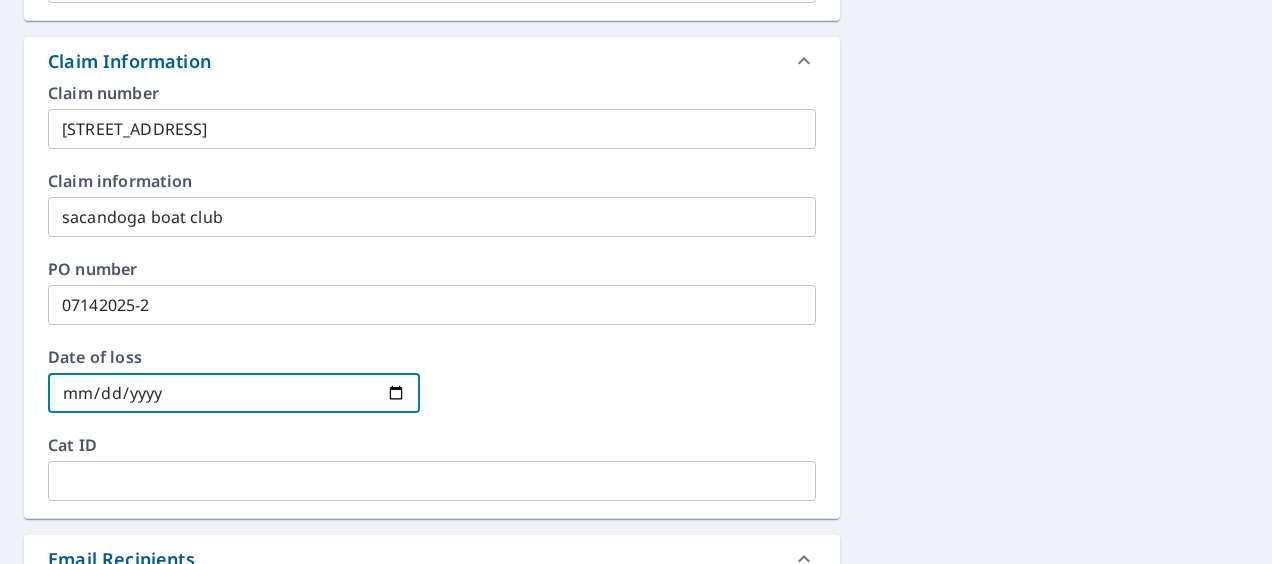 click at bounding box center (234, 393) 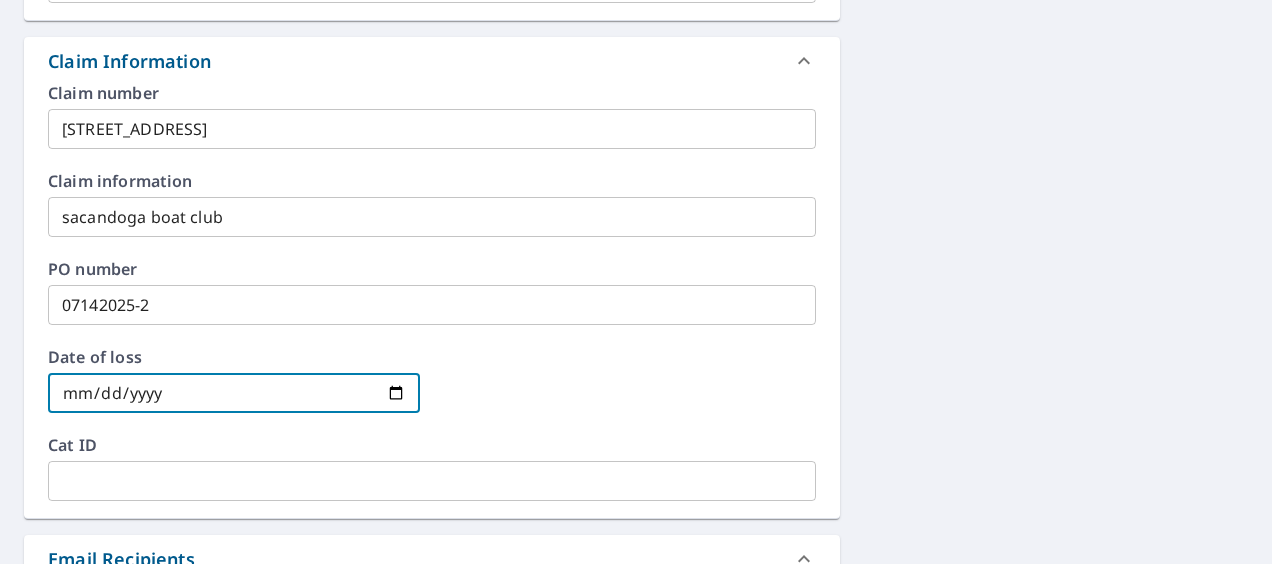 type on "2025-07-14" 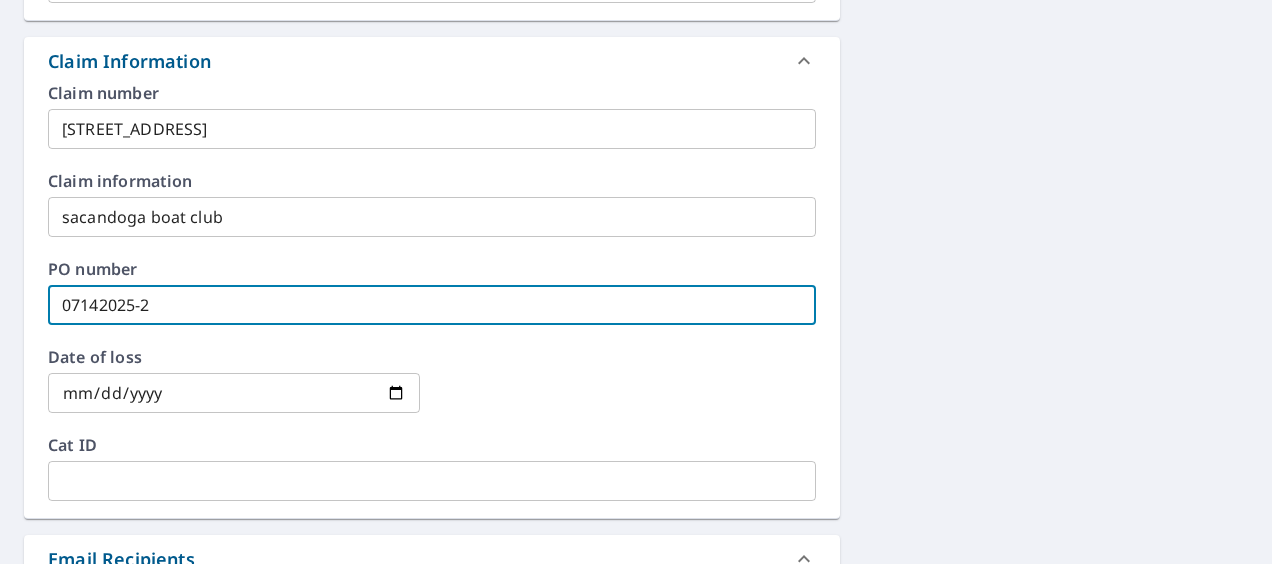 click on "07142025-2" at bounding box center [432, 305] 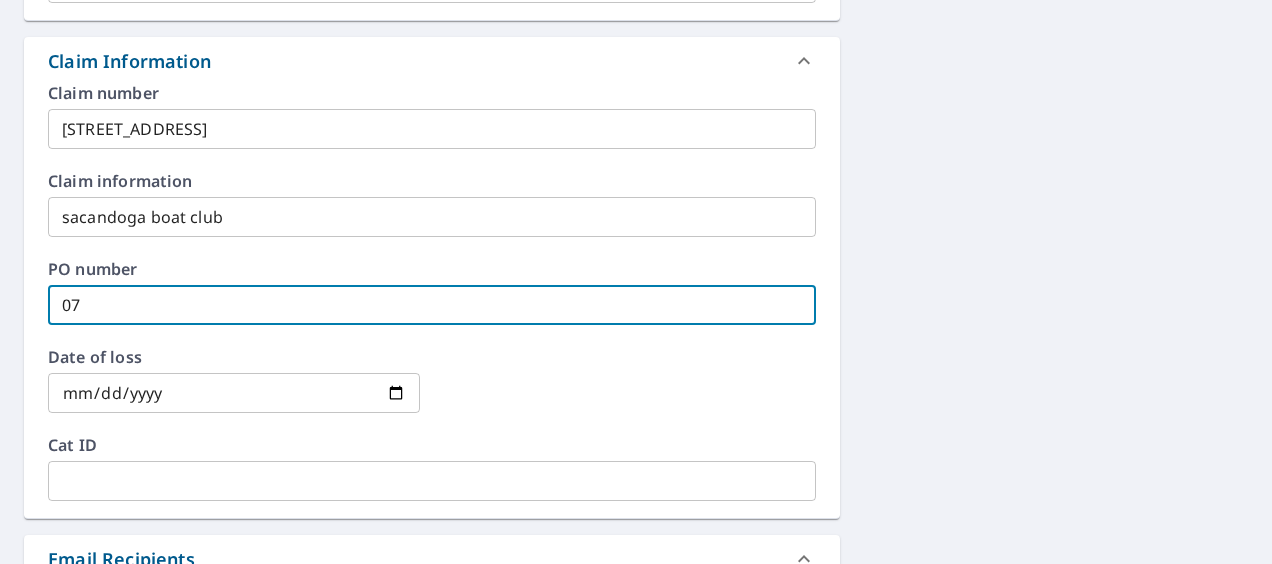 type on "0" 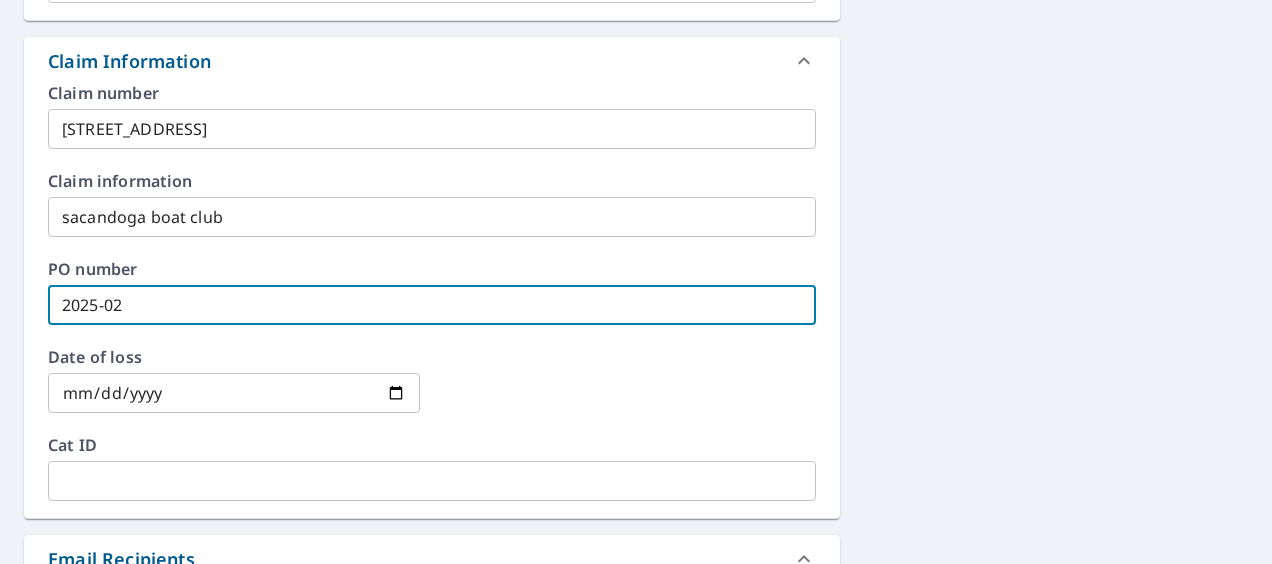 type on "2025-02" 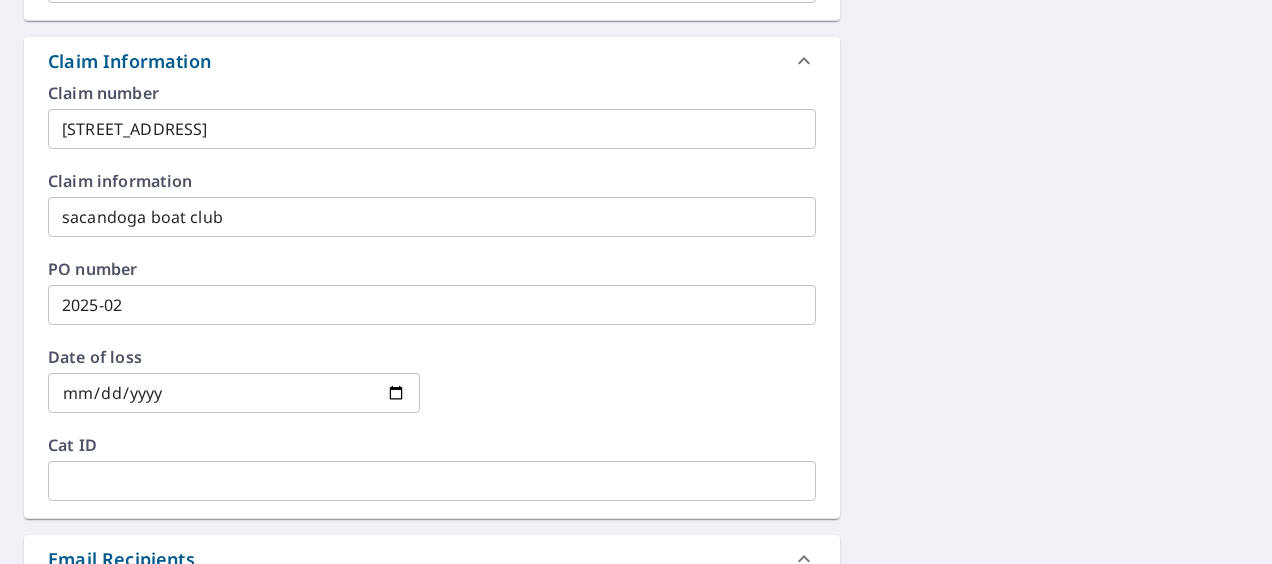 click on "163 Merriam Rd Broadalbin, NY 12025 Aerial Road A standard road map Aerial A detailed look from above Labels Labels 50 feet 20 m © 2025 TomTom, © Vexcel Imaging, © 2025 Microsoft Corporation,  © OpenStreetMap Terms PROPERTY TYPE Residential BUILDING ID 163 Merriam Rd, Broadalbin, NY, 12025 Changes to structures in last 4 years ( renovations, additions, etc. ) Include Special Instructions x ​ Claim Information Claim number 129 merriam rd ​ Claim information sacandoga boat club ​ PO number 2025-02 ​ Date of loss 2025-07-14 ​ Cat ID ​ Email Recipients Your reports will be sent to  dowcontractingllc@gmail.com.  Edit Contact Information. Send a copy of the report to: ​ Substitutions and Customization Roof measurement report substitutions If a Premium Report is unavailable send me an Extended Coverage 3D Report: Yes No Ask If an Extended Coverage 3D Report is unavailable send me an Extended Coverage 2D Report: Yes No Ask Yes No Ask Additional Report Formats (Not available for all reports) DXF RXF" at bounding box center (636, 781) 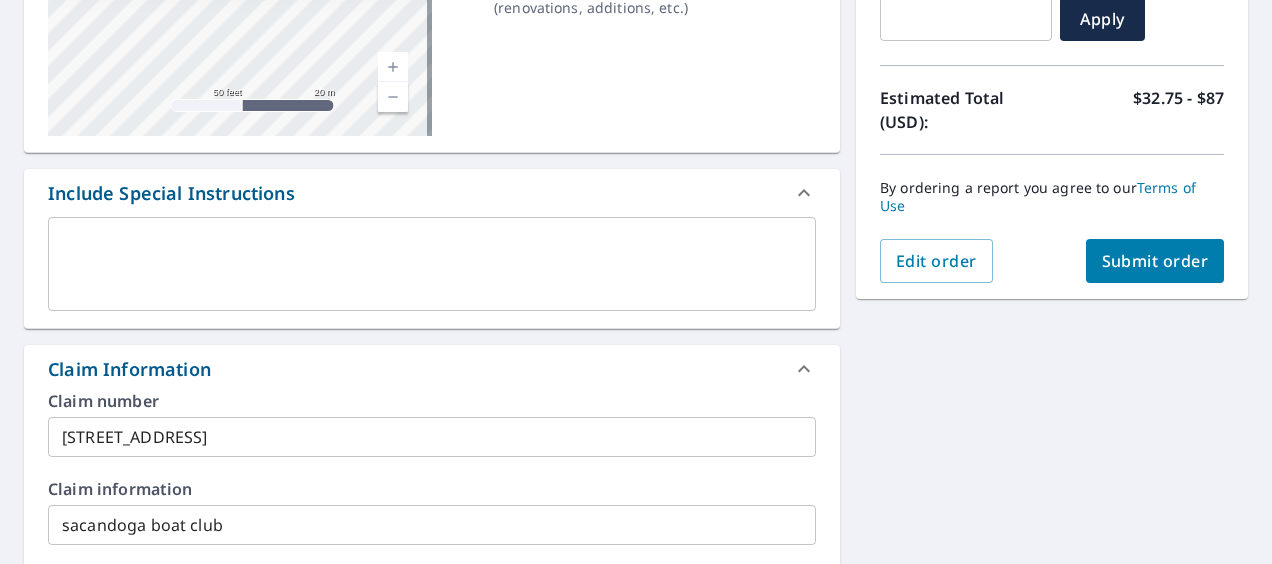 scroll, scrollTop: 440, scrollLeft: 0, axis: vertical 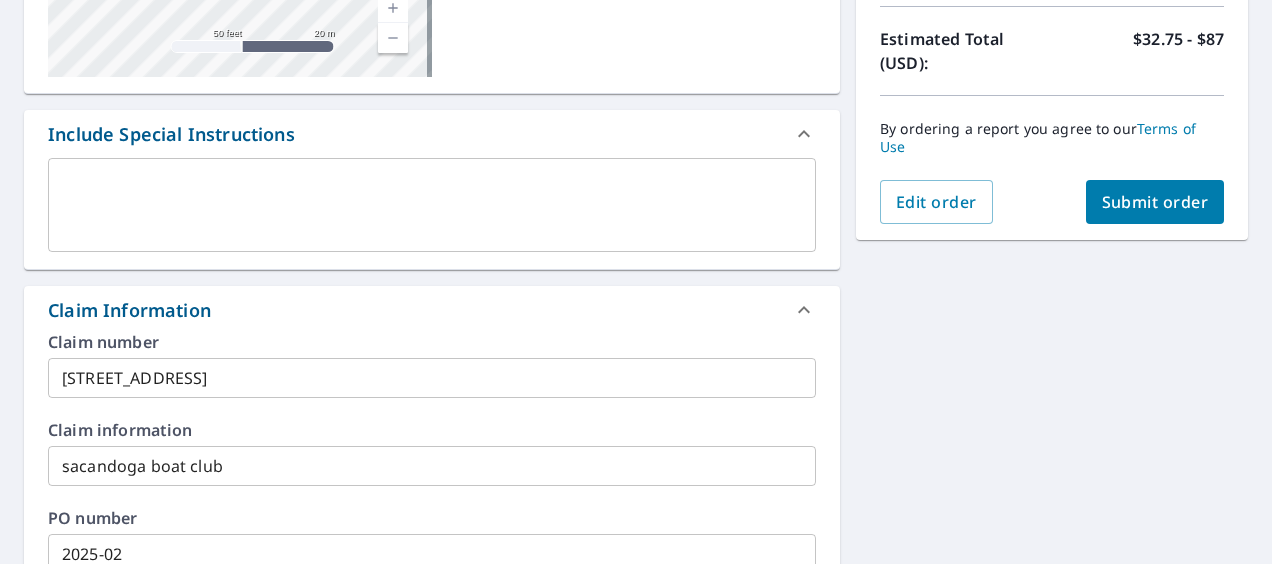 click on "Submit order" at bounding box center (1155, 202) 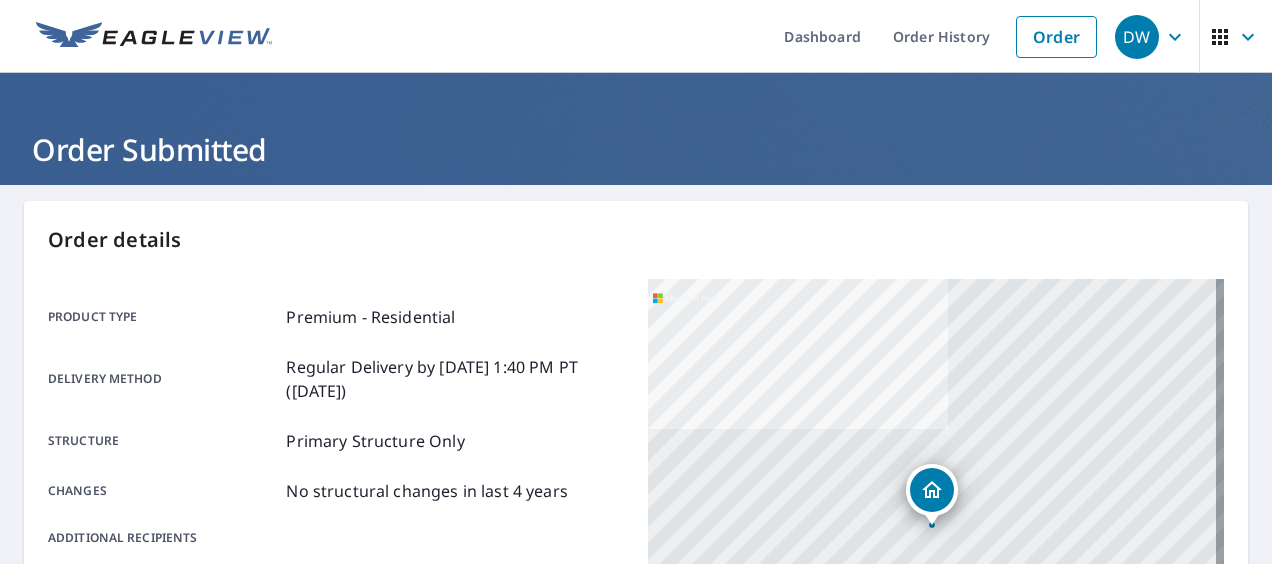 scroll, scrollTop: 0, scrollLeft: 0, axis: both 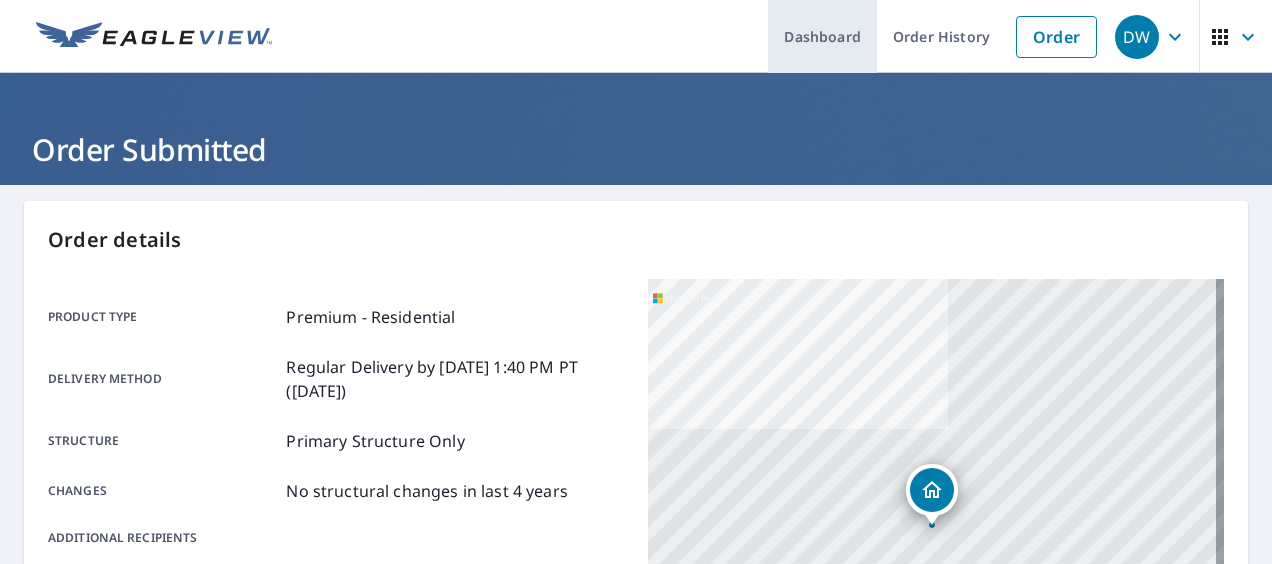 click on "Dashboard" at bounding box center (822, 36) 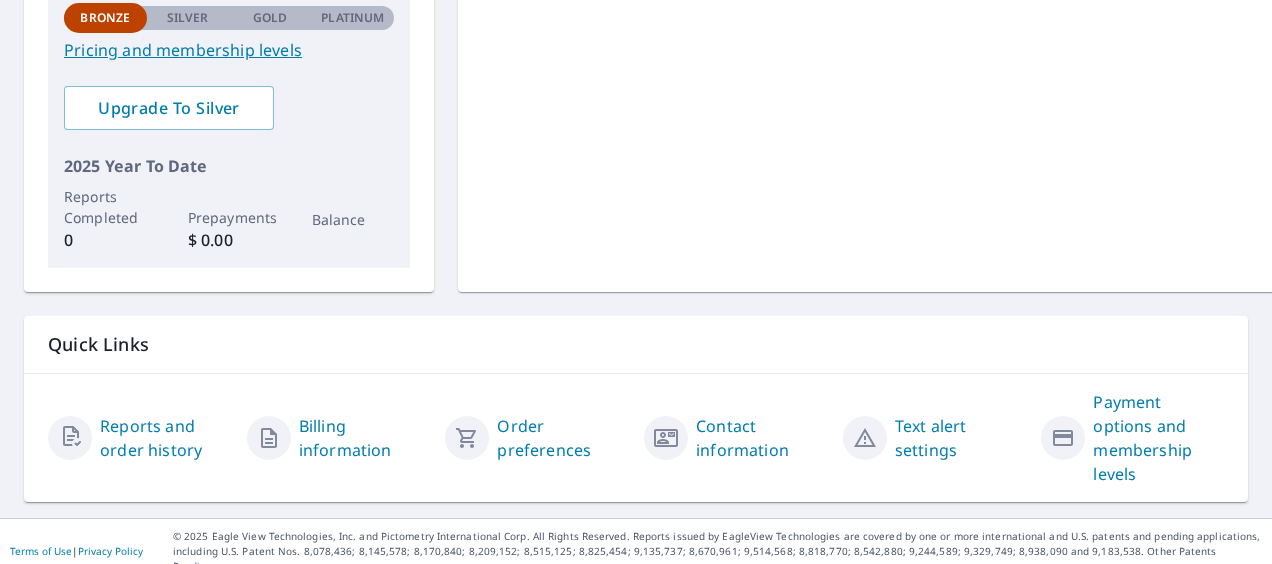 scroll, scrollTop: 494, scrollLeft: 0, axis: vertical 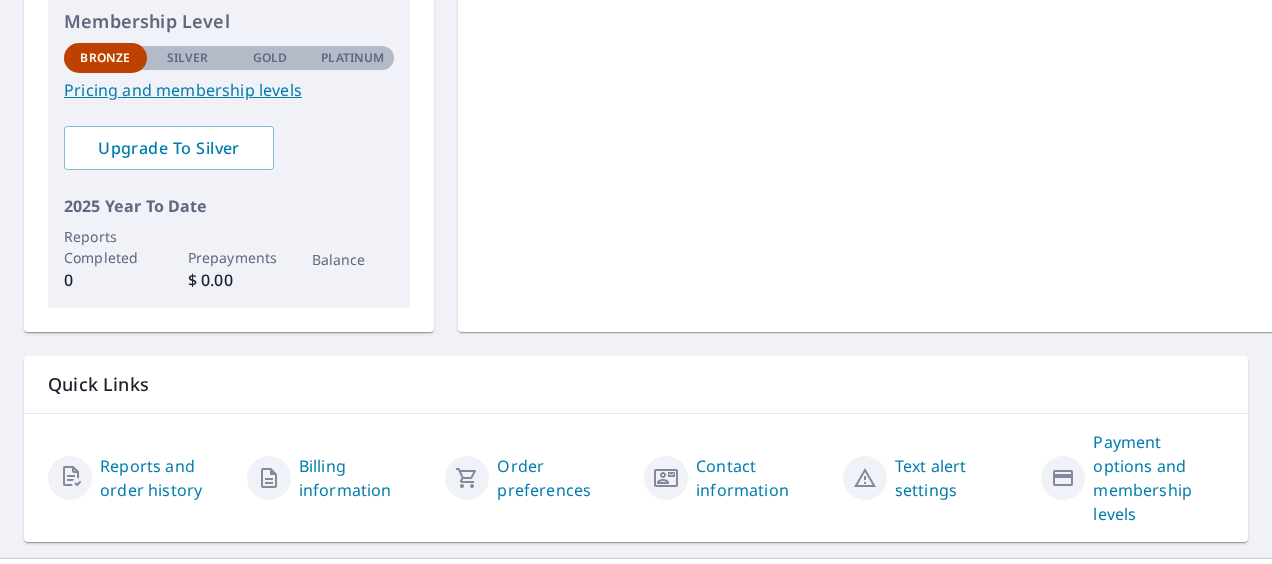 click on "Reports and order history" at bounding box center [165, 478] 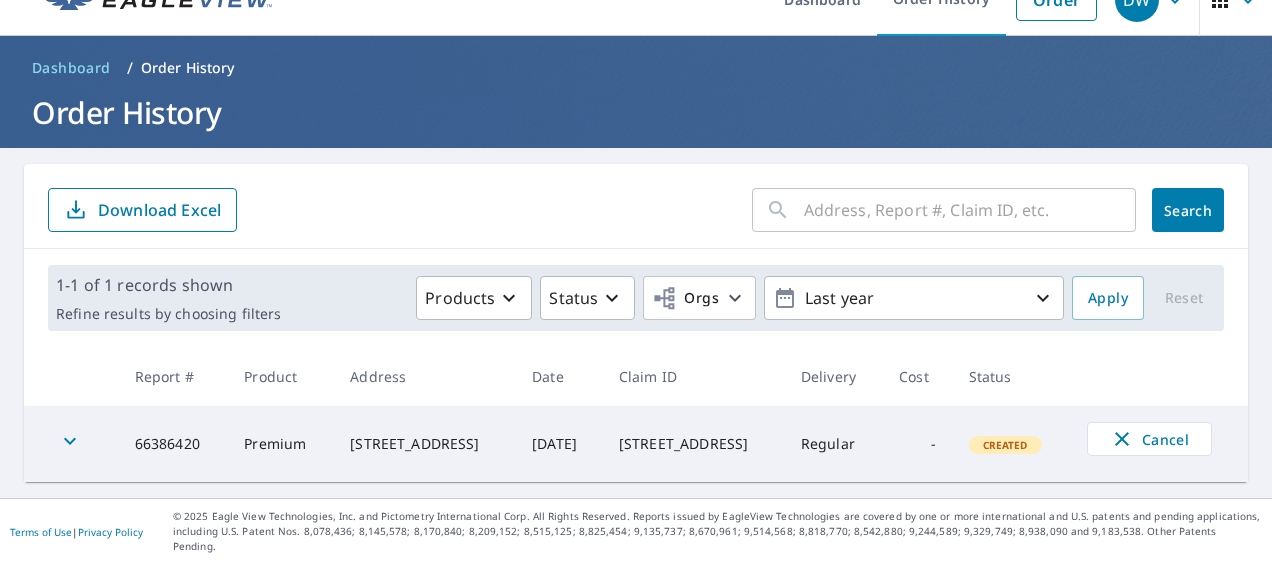 scroll, scrollTop: 21, scrollLeft: 0, axis: vertical 